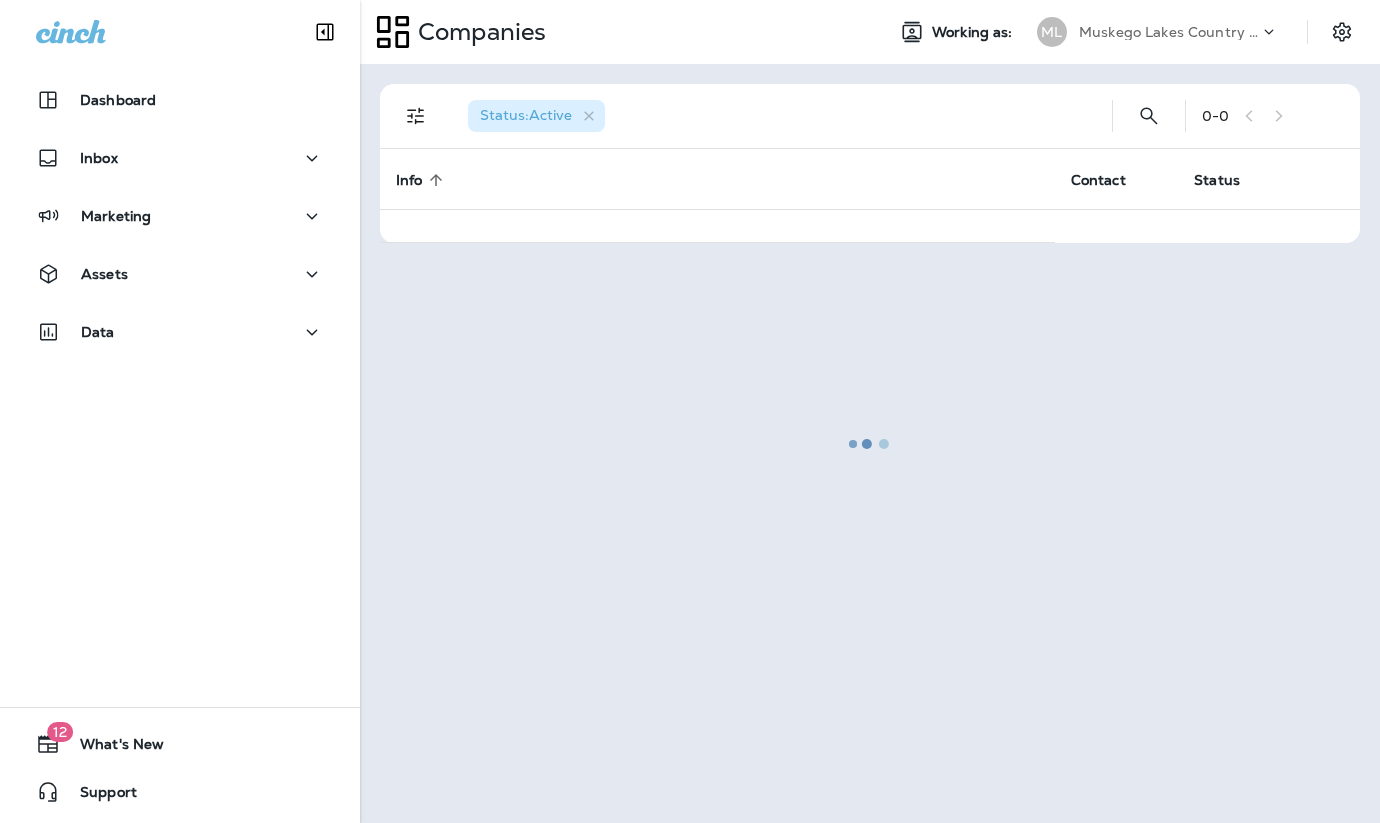 scroll, scrollTop: 0, scrollLeft: 0, axis: both 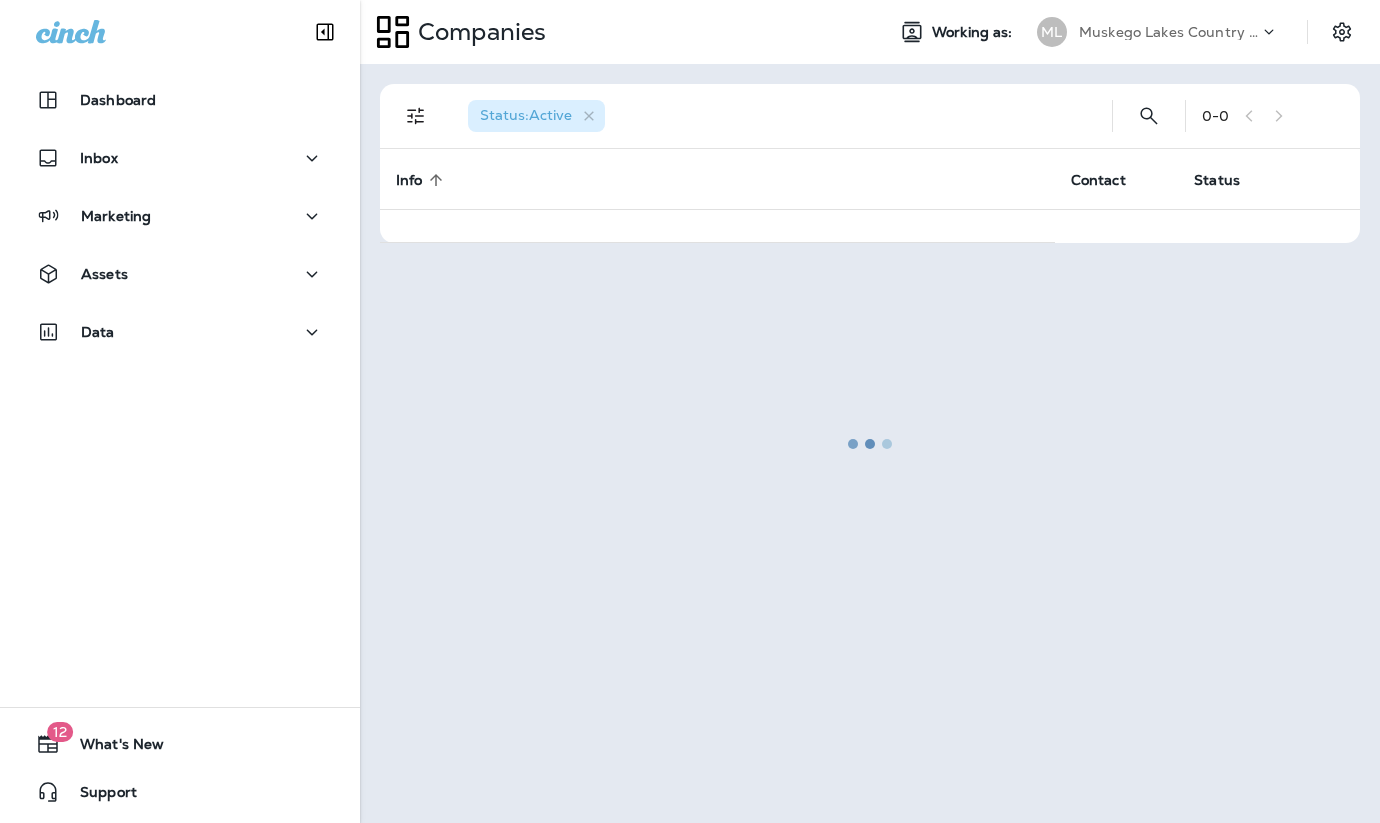 click on "Muskego Lakes Country Club" at bounding box center [1169, 32] 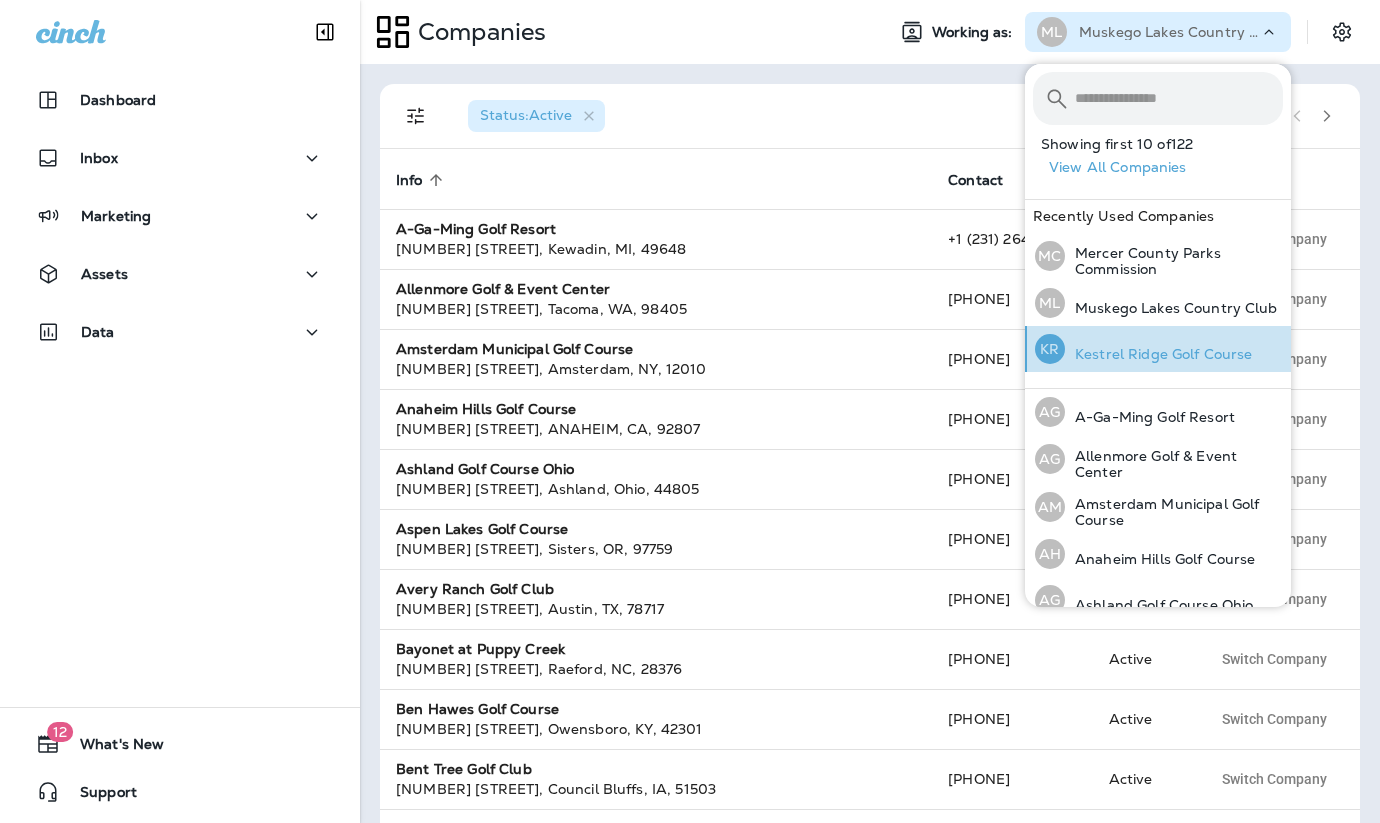 click on "KR Kestrel Ridge Golf Course" at bounding box center [1144, 349] 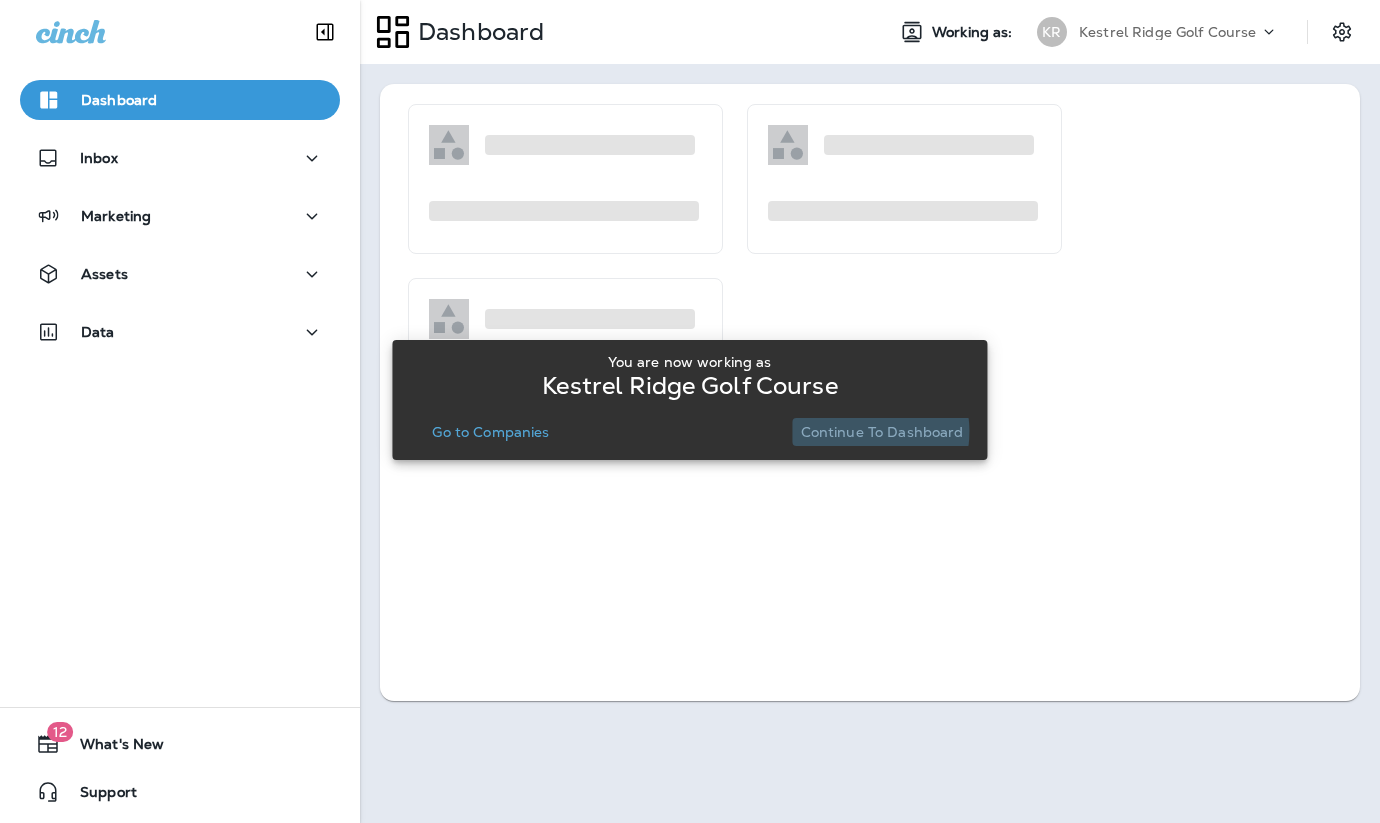 click on "Continue to Dashboard" at bounding box center [882, 432] 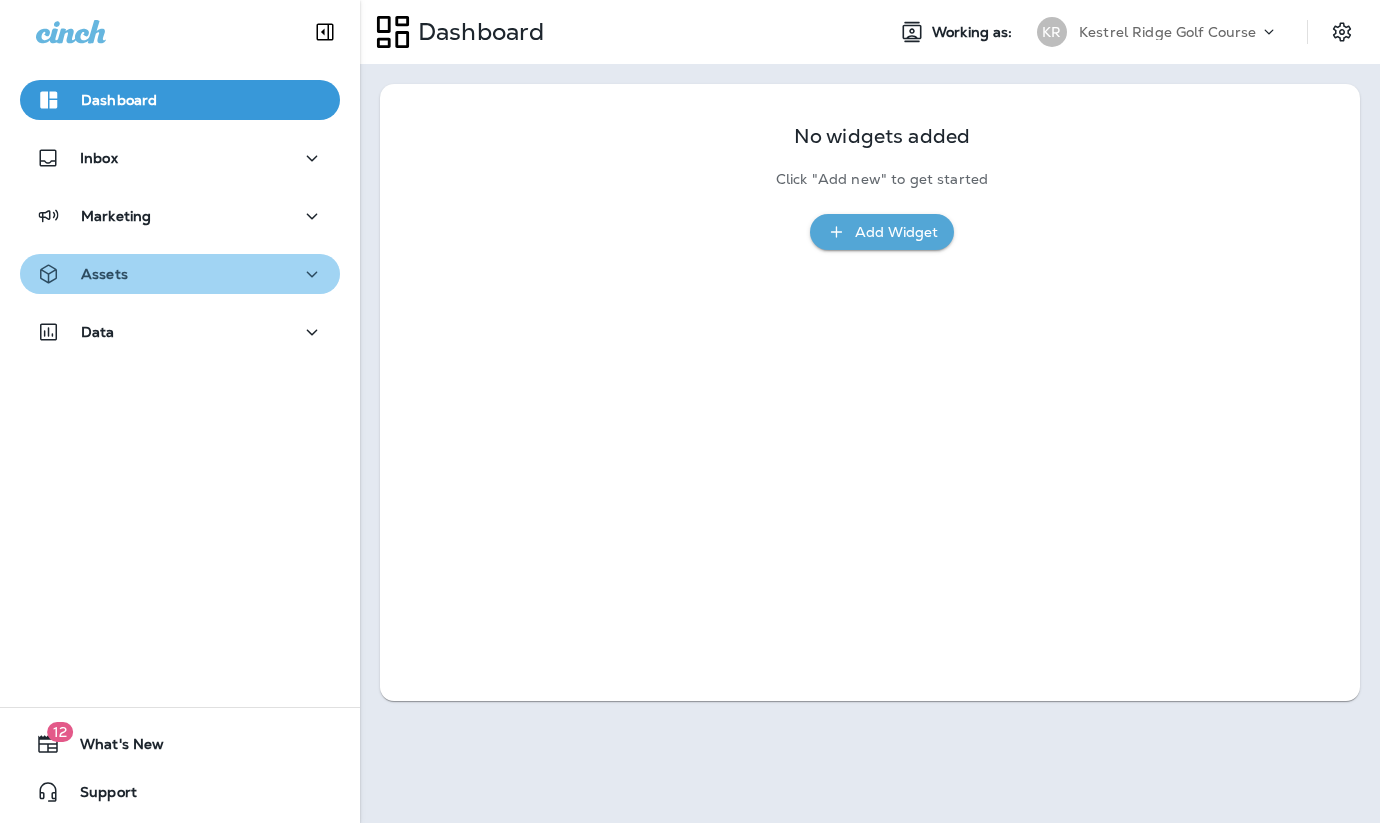 click on "Assets" at bounding box center [180, 274] 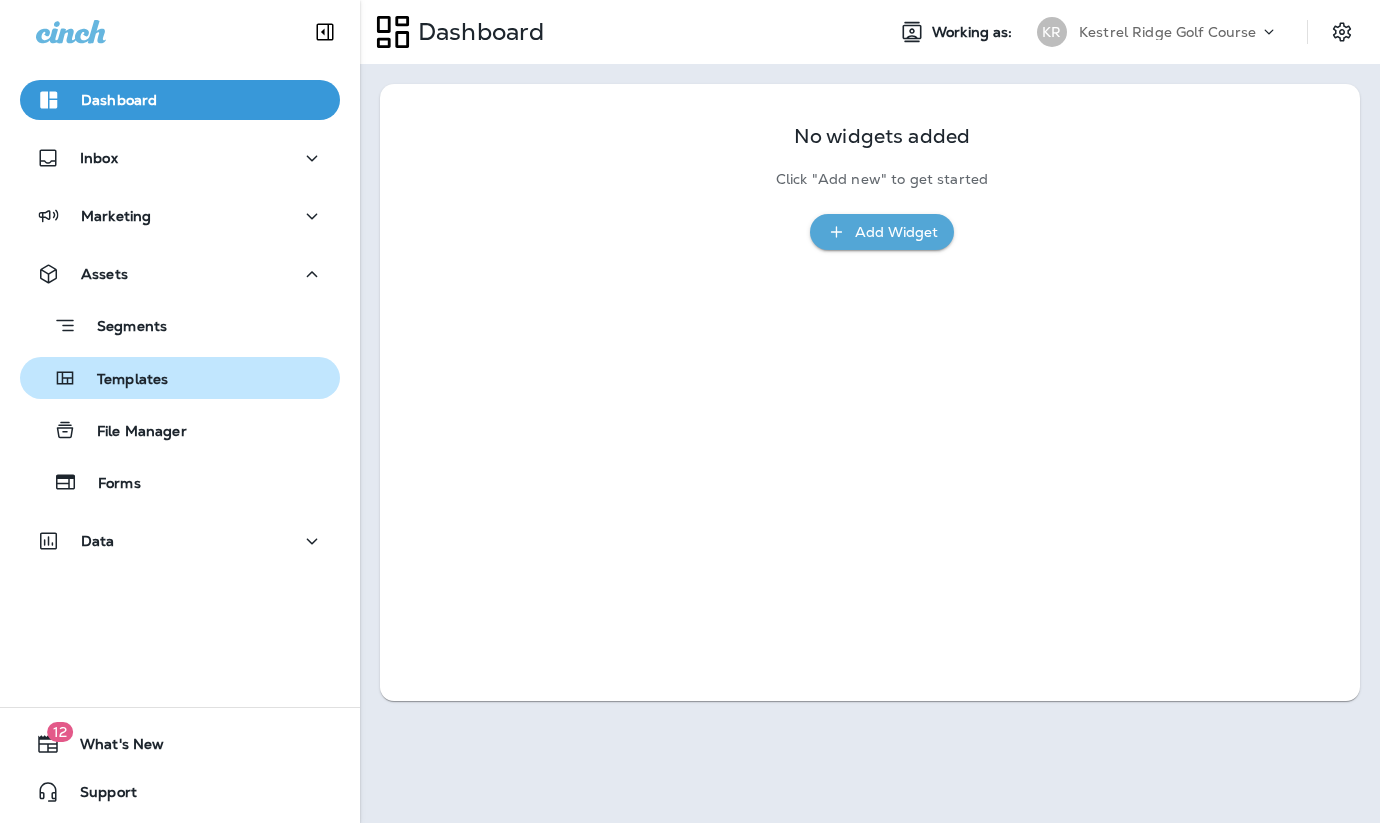 click on "Templates" at bounding box center [122, 380] 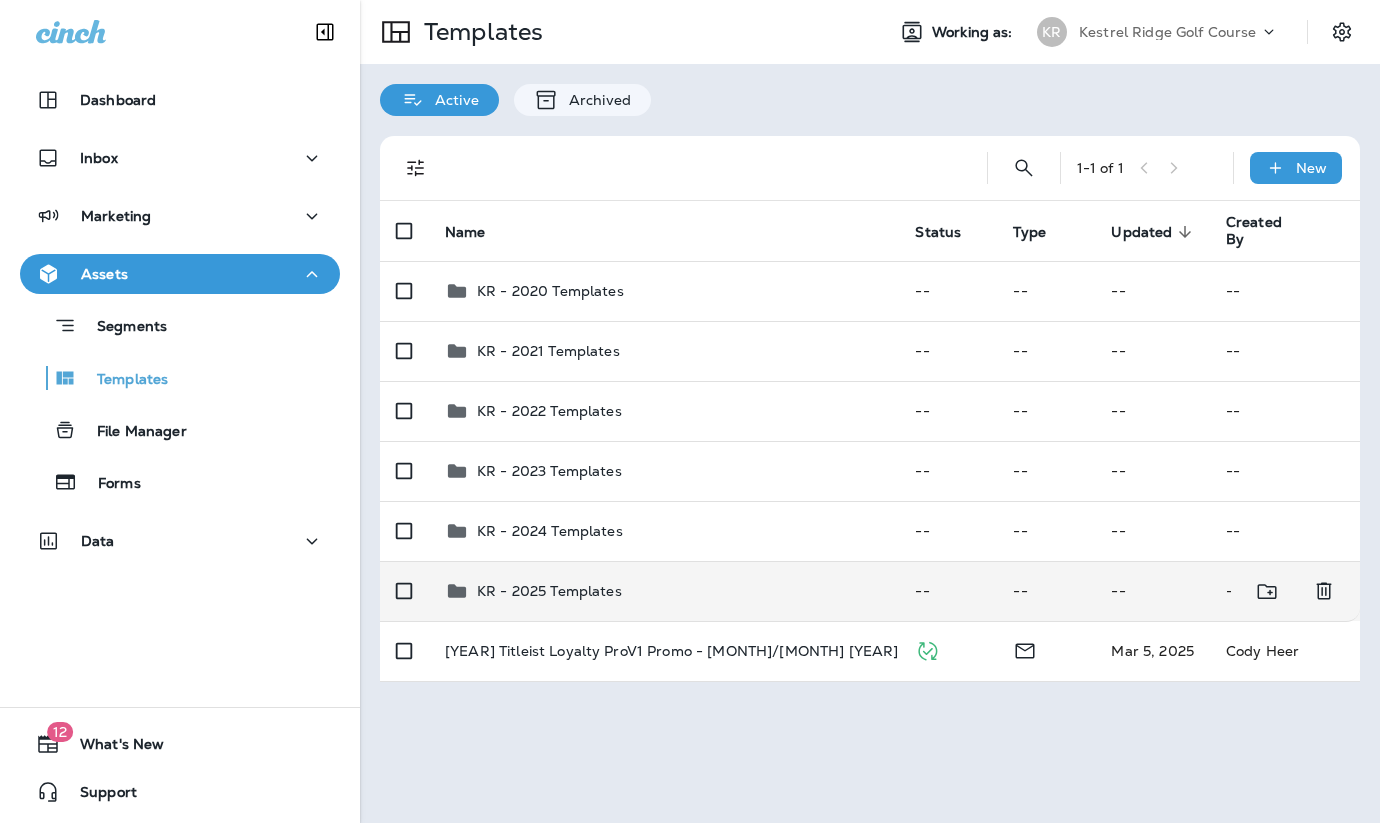 click on "KR - 2025 Templates" at bounding box center [549, 591] 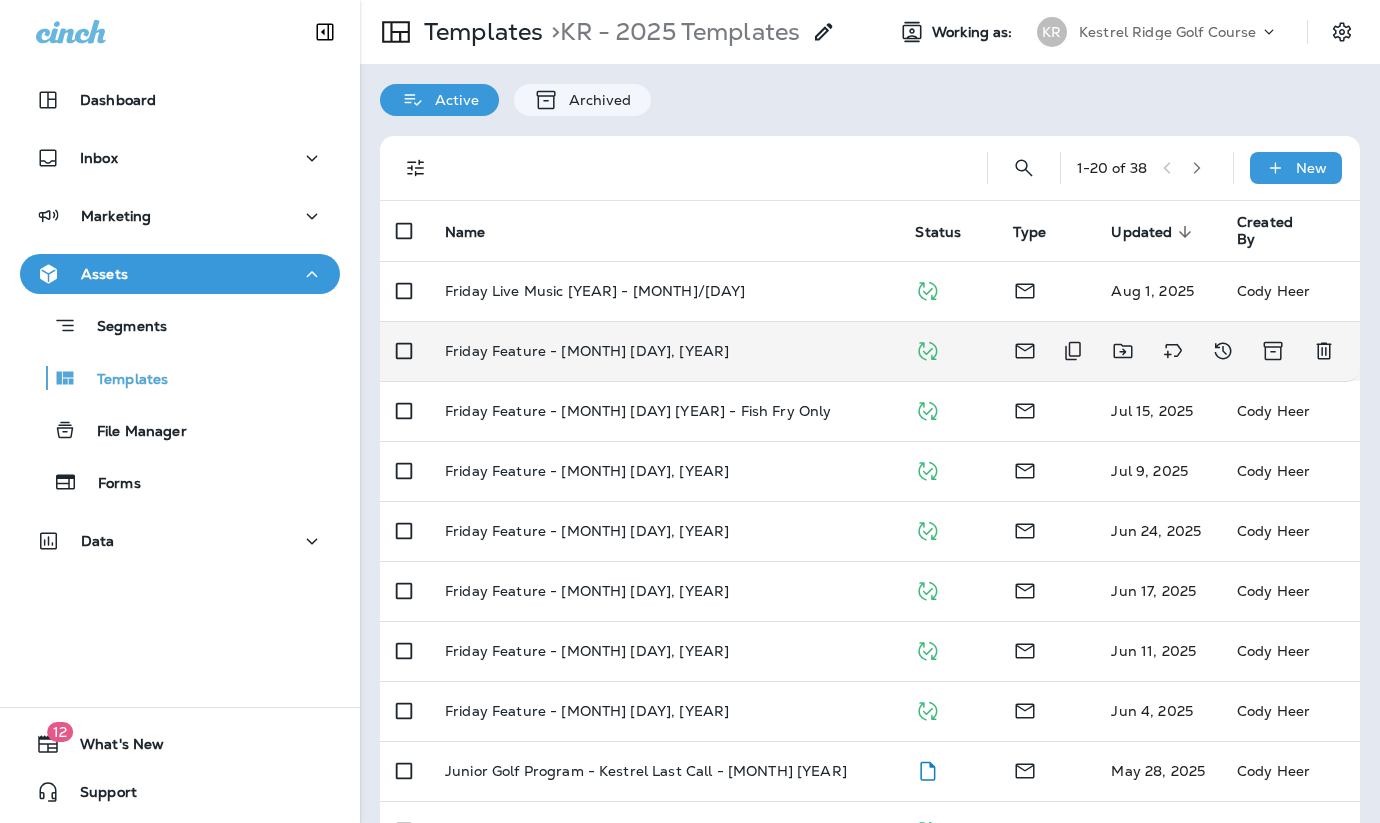 click on "Friday Feature - [MONTH] [DAY], [YEAR]" at bounding box center [587, 351] 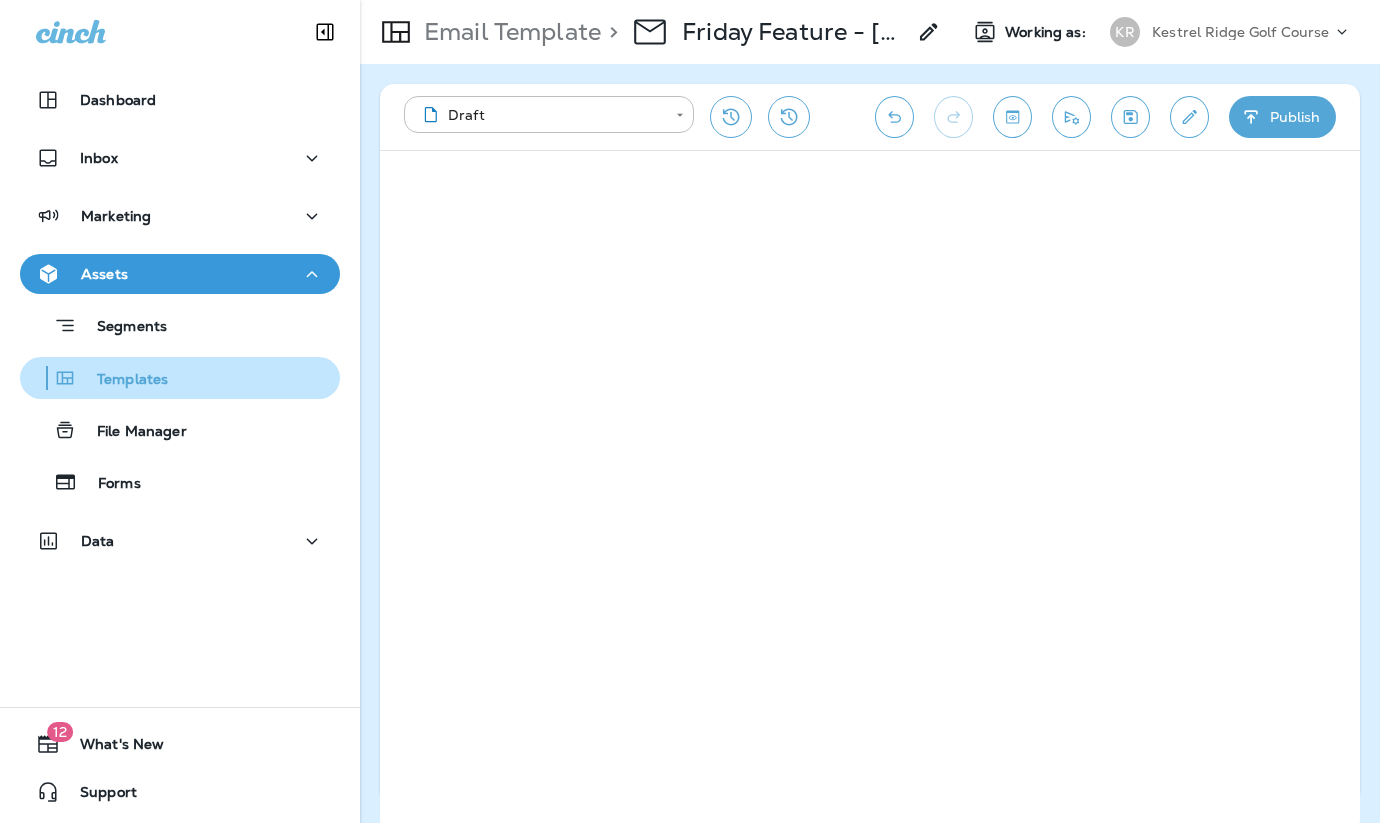 click on "Templates" at bounding box center [122, 380] 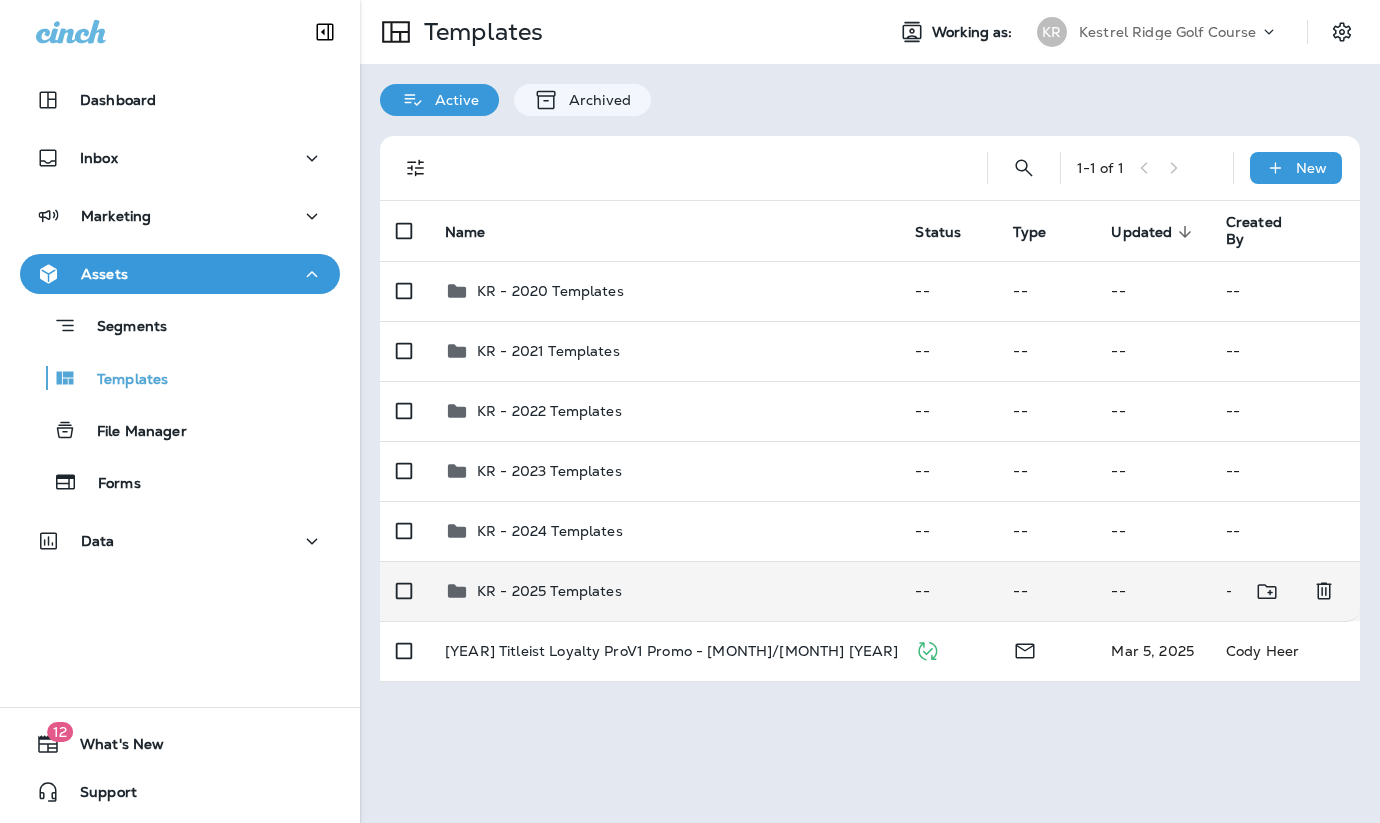 click on "KR - 2025 Templates" at bounding box center (549, 591) 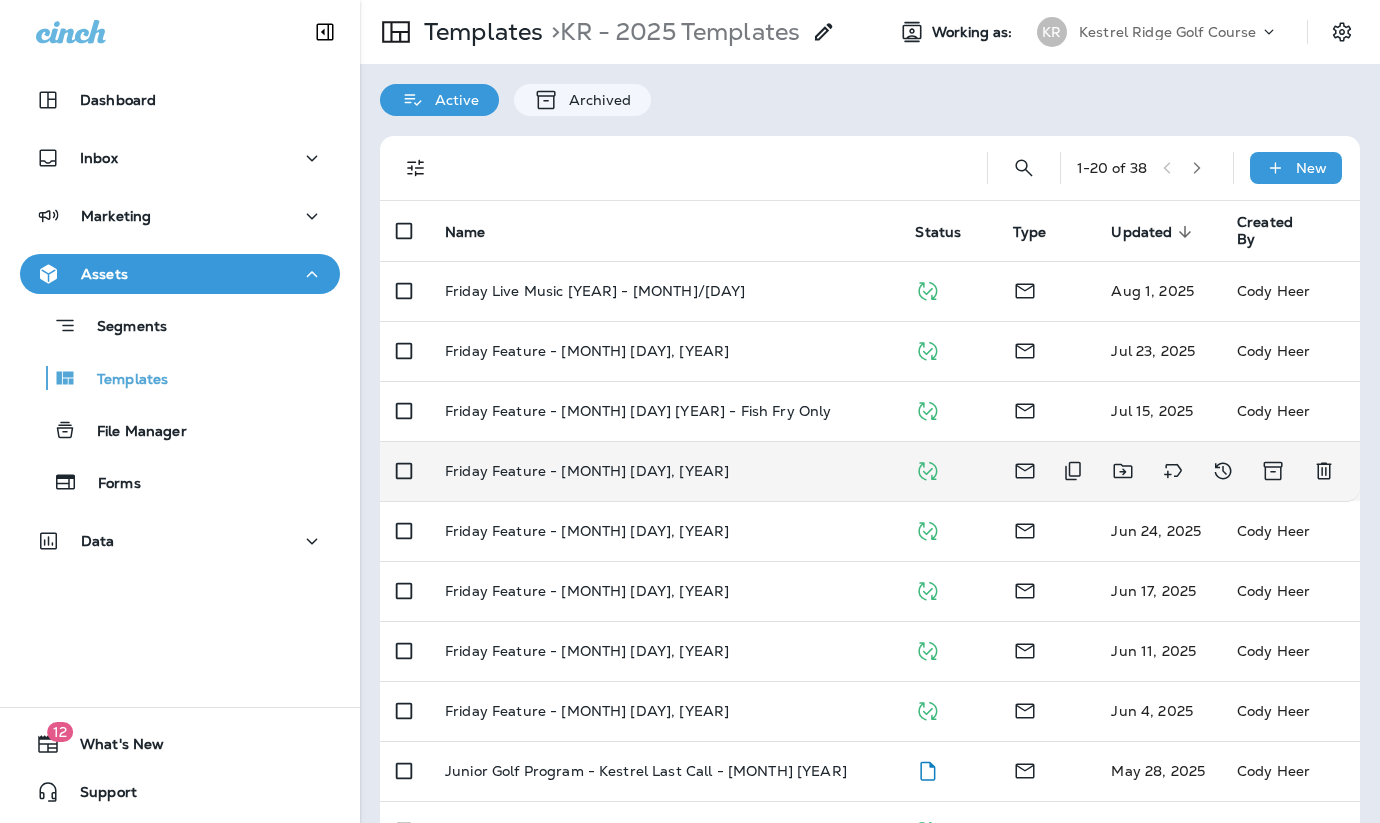 click on "Friday Feature - [MONTH] [DAY] 2025 - Fish Fry Only" at bounding box center (664, 471) 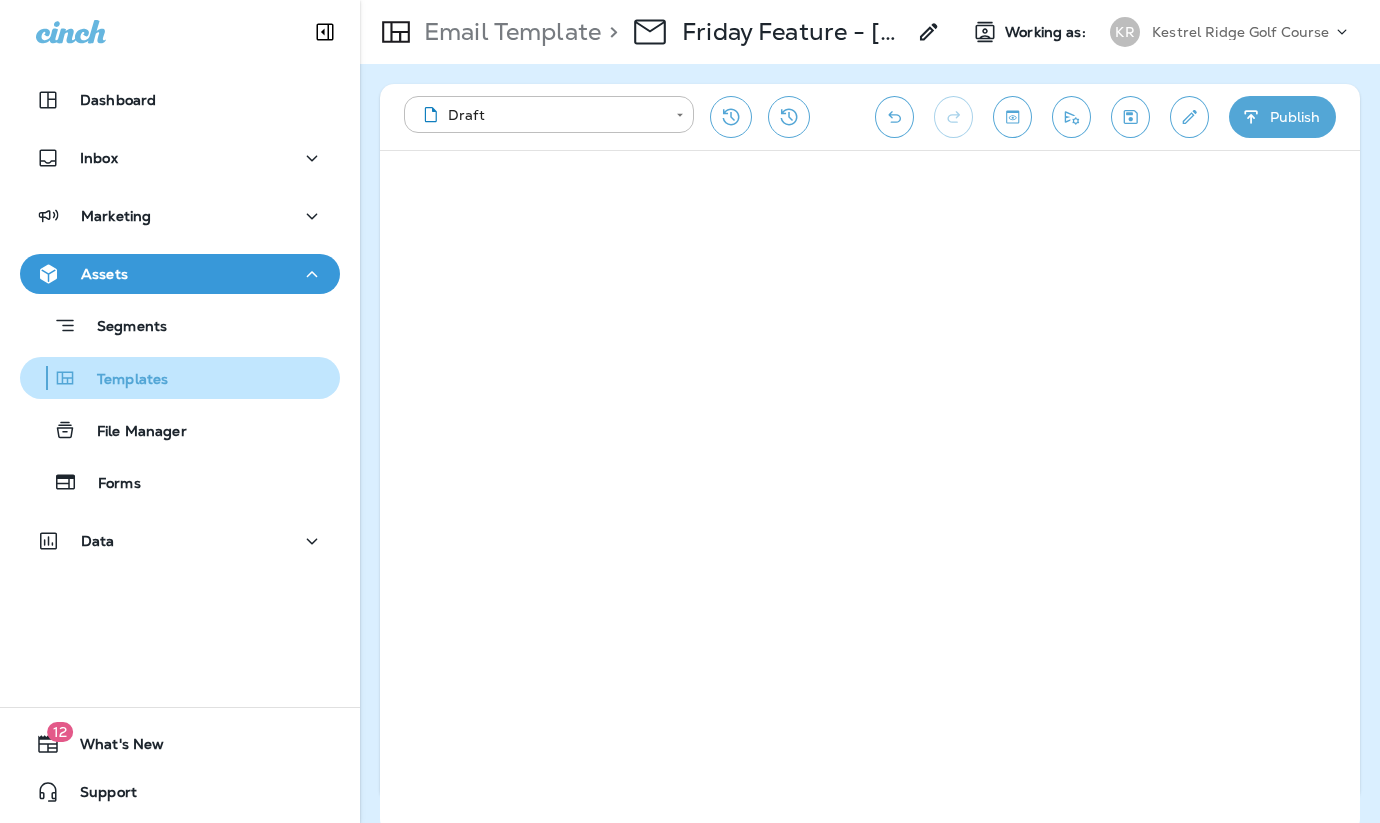 click on "Templates" at bounding box center (122, 380) 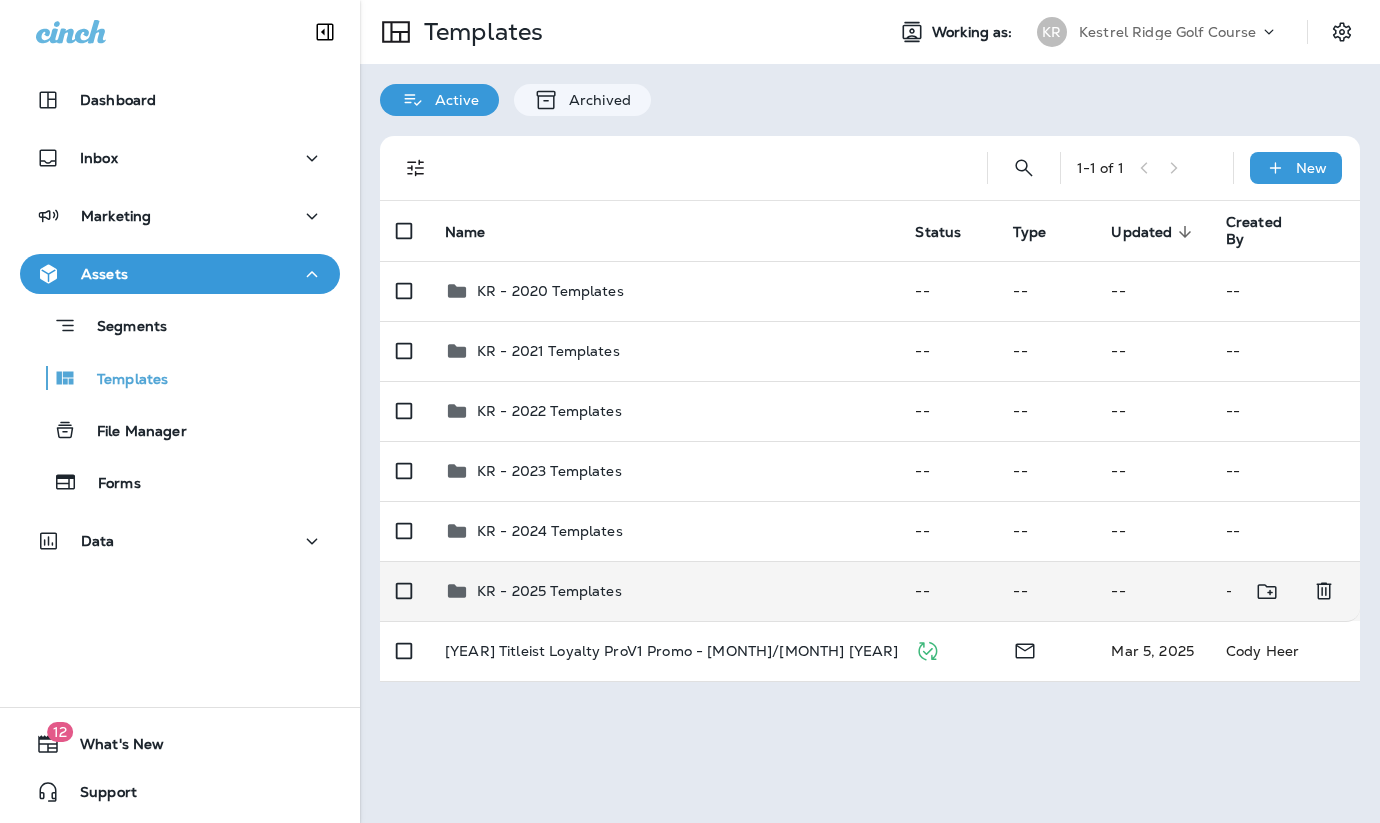 click on "KR - 2025 Templates" at bounding box center (549, 591) 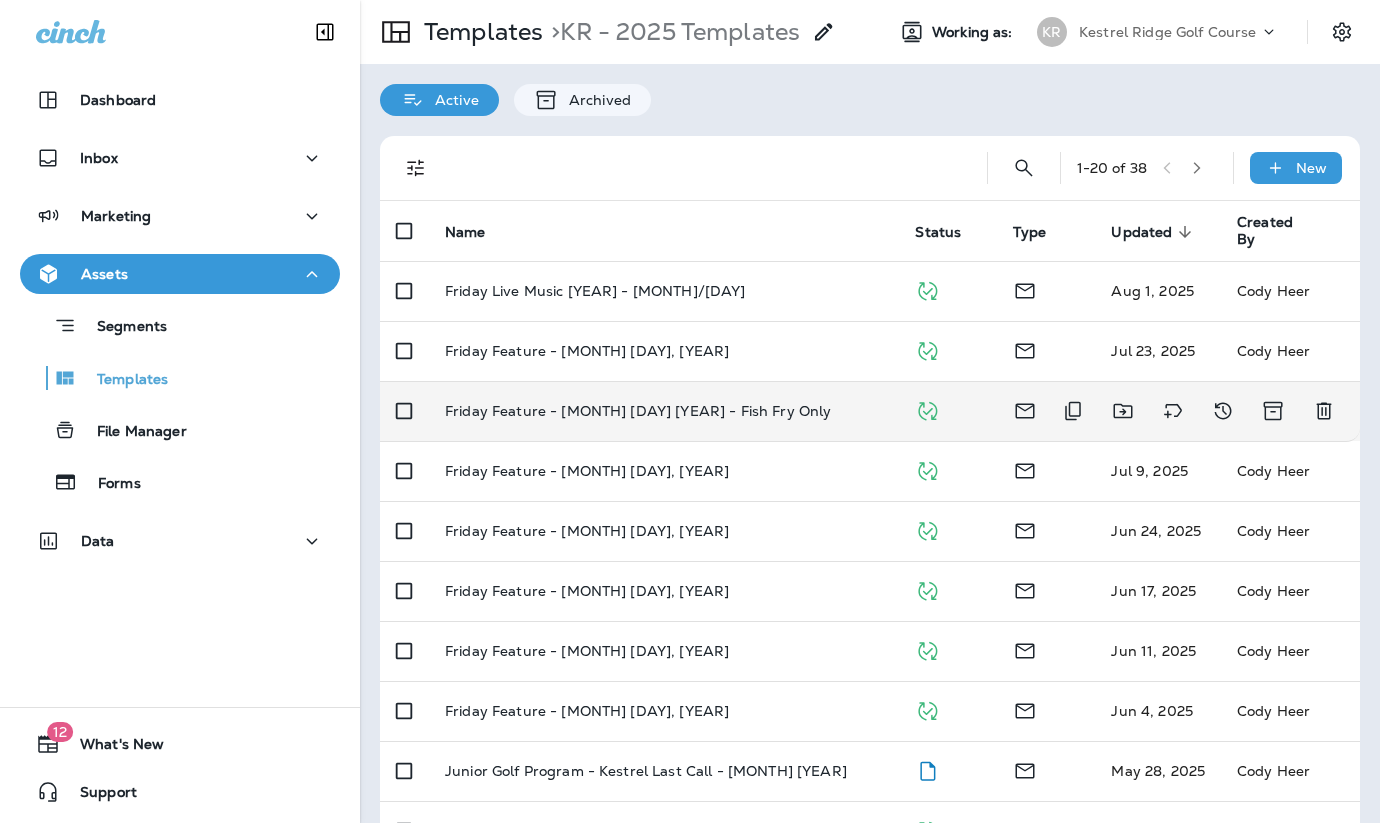 click on "Friday Feature [YEAR] - [MONTH]/[DAY] - Fish Fry Only" at bounding box center (638, 411) 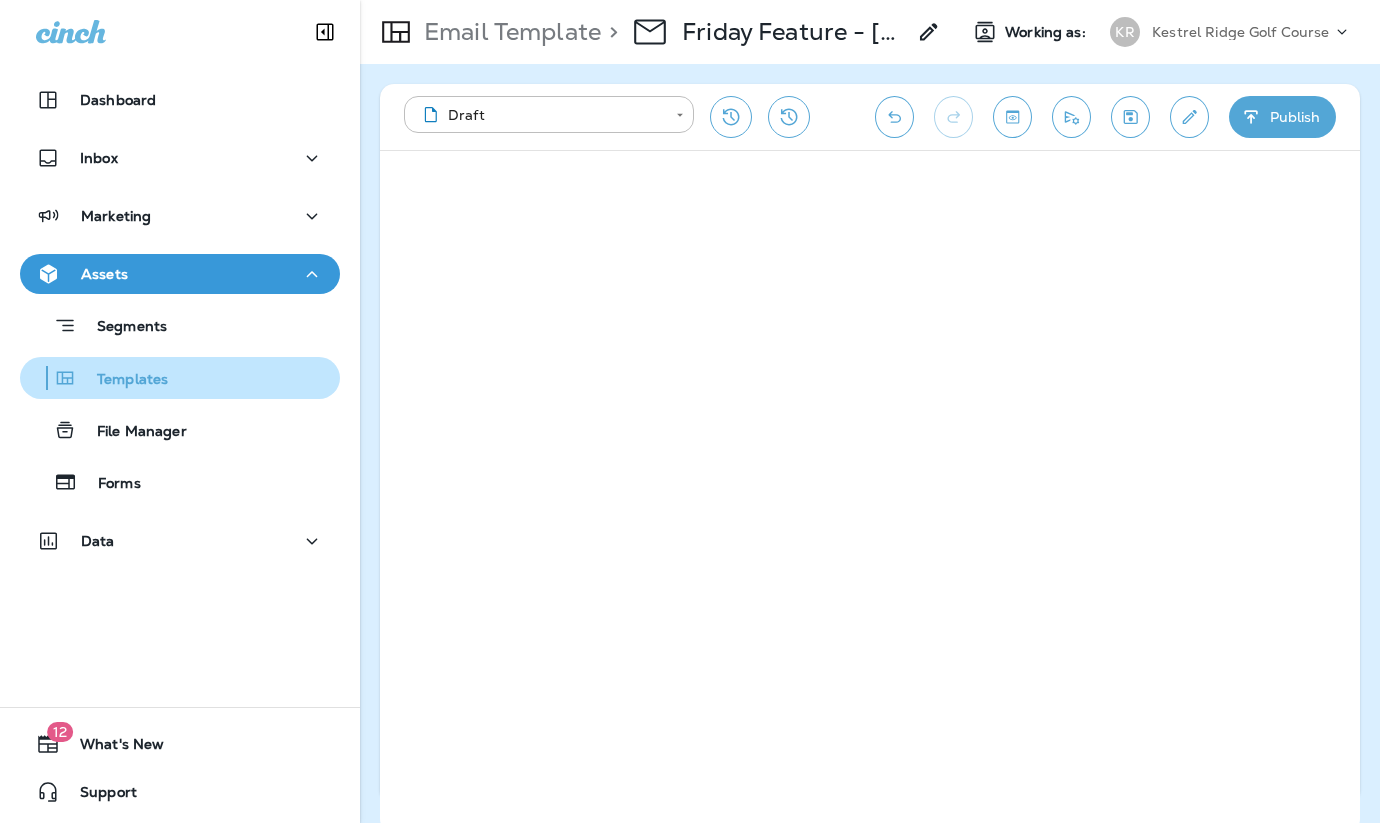 click on "Templates" at bounding box center [122, 380] 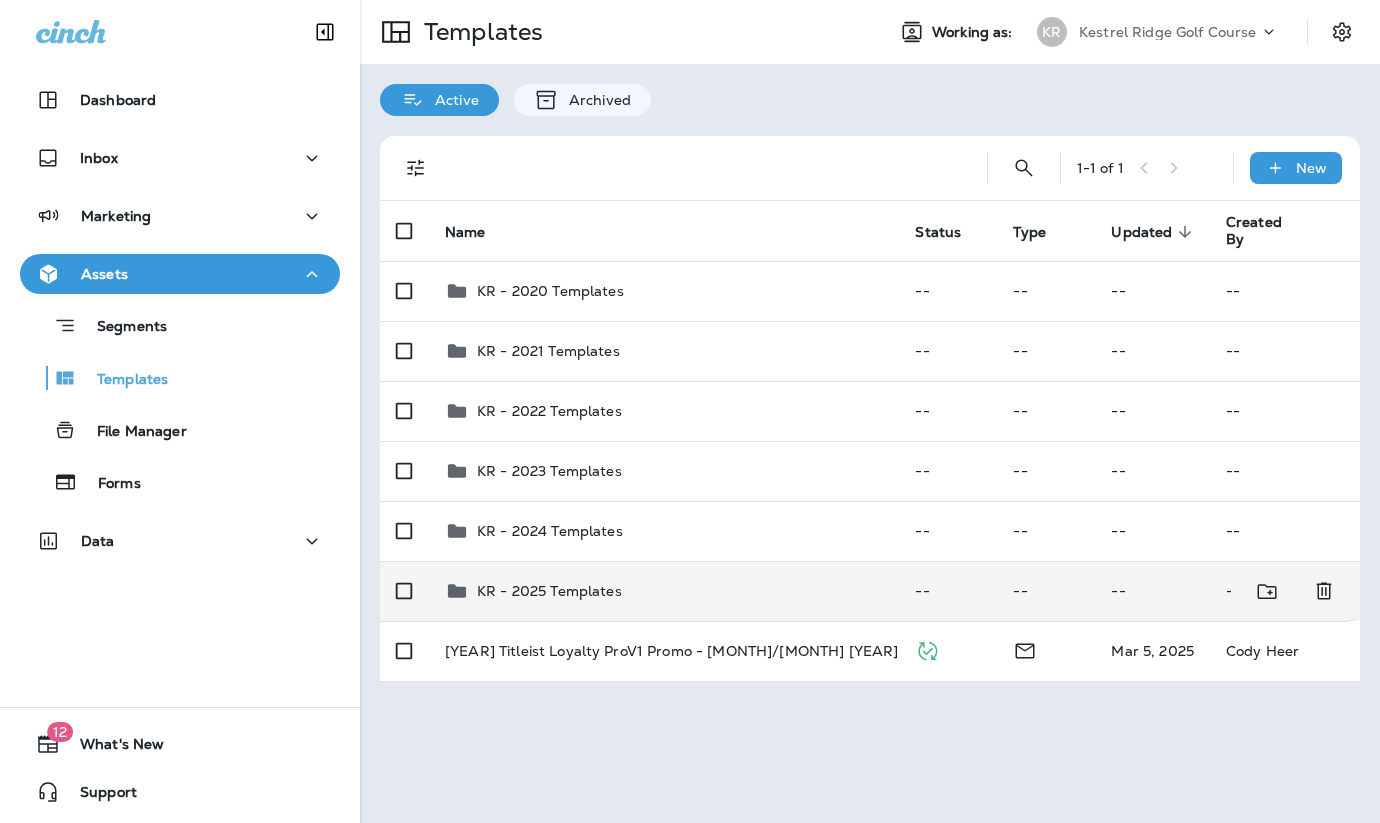 click on "KR - 2025 Templates" at bounding box center [664, 591] 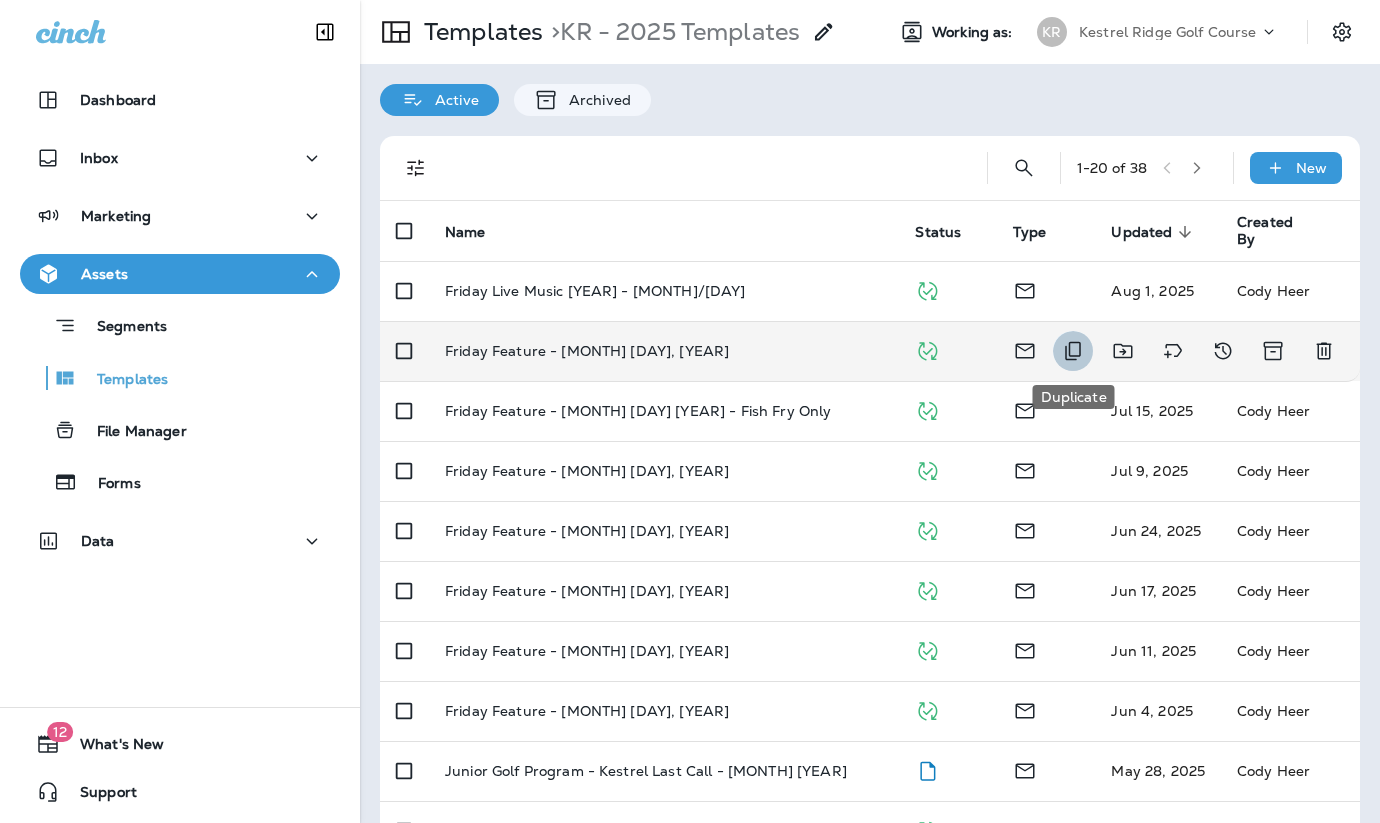 click 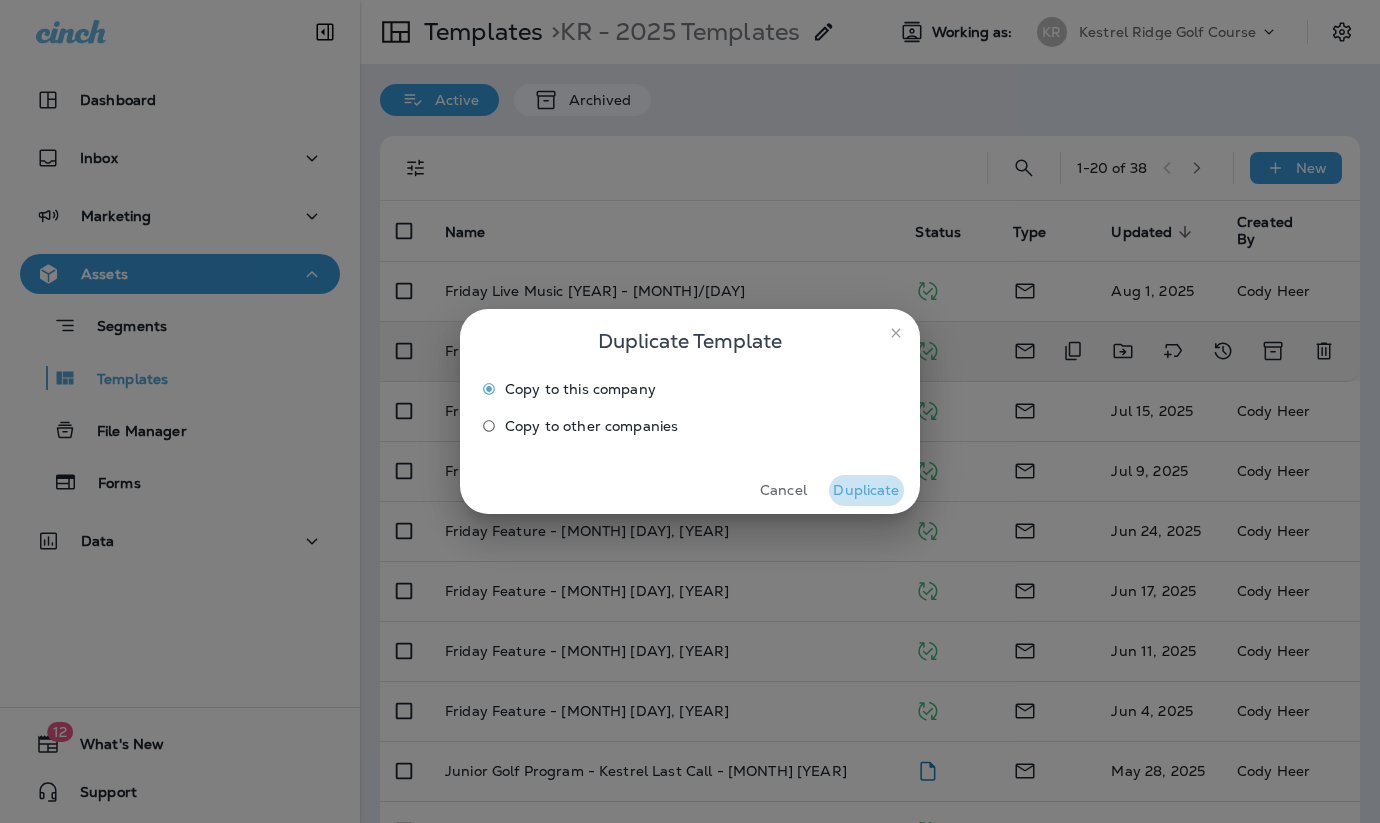 click on "Duplicate" at bounding box center (866, 490) 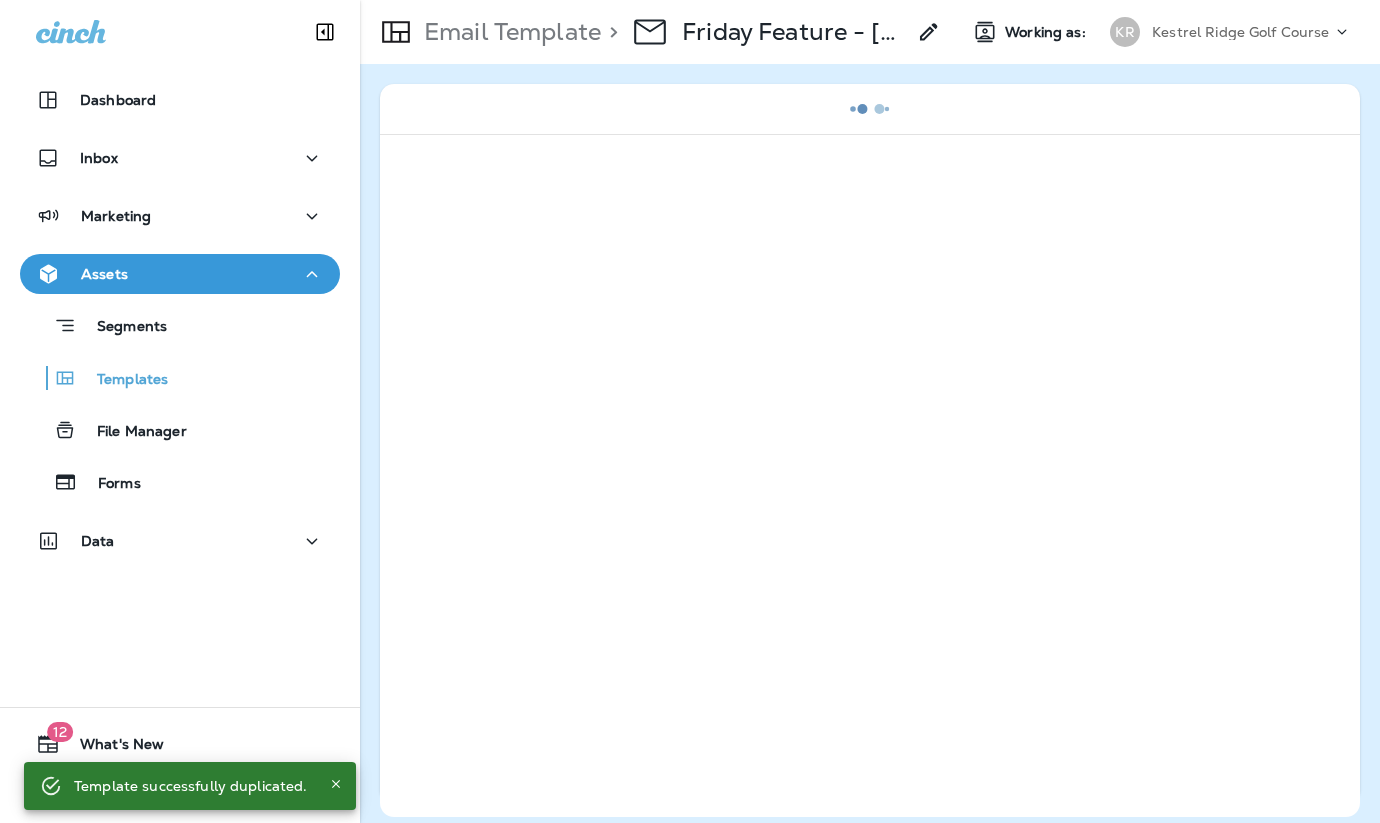 click 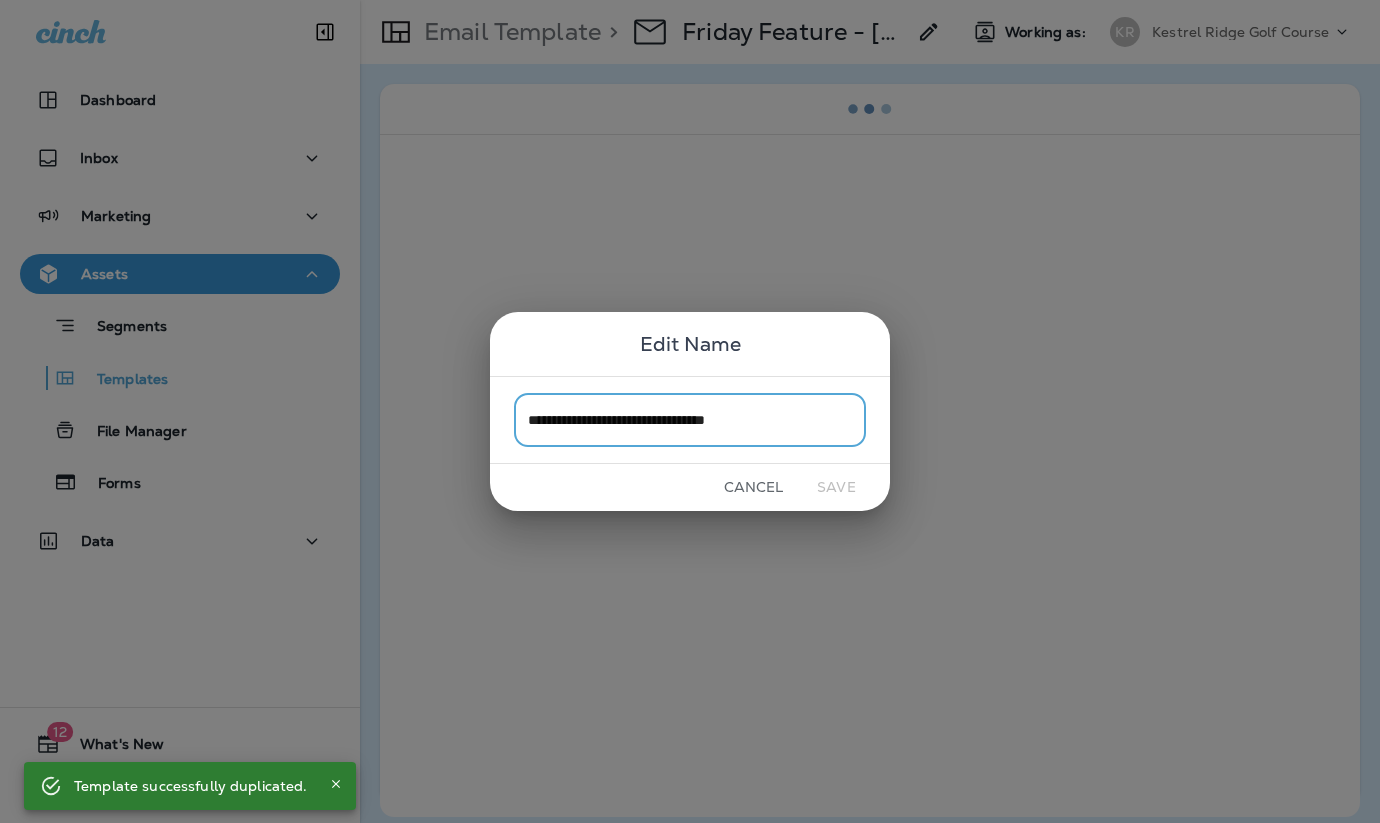click on "**********" at bounding box center (690, 419) 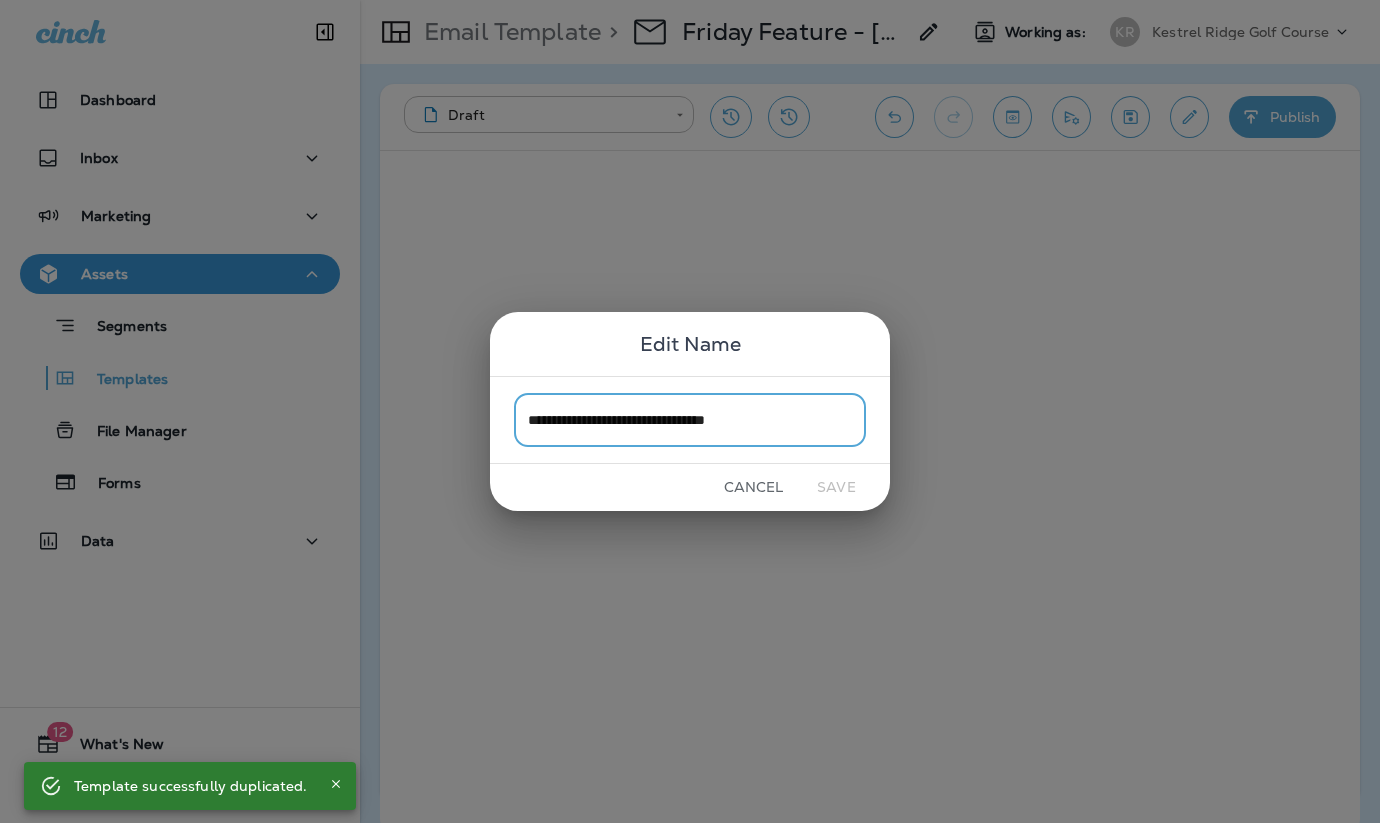 drag, startPoint x: 781, startPoint y: 425, endPoint x: 640, endPoint y: 417, distance: 141.22676 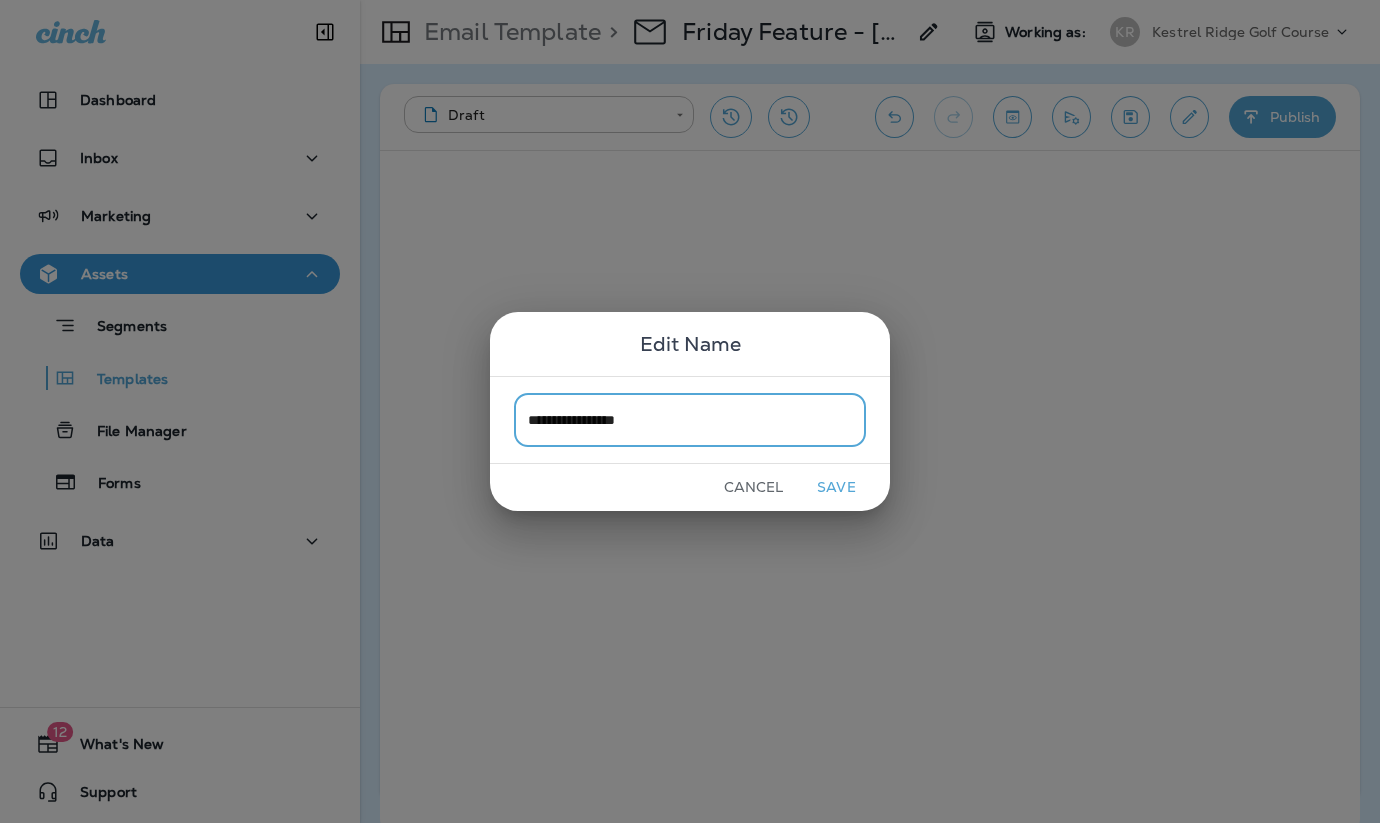 click on "**********" at bounding box center [690, 419] 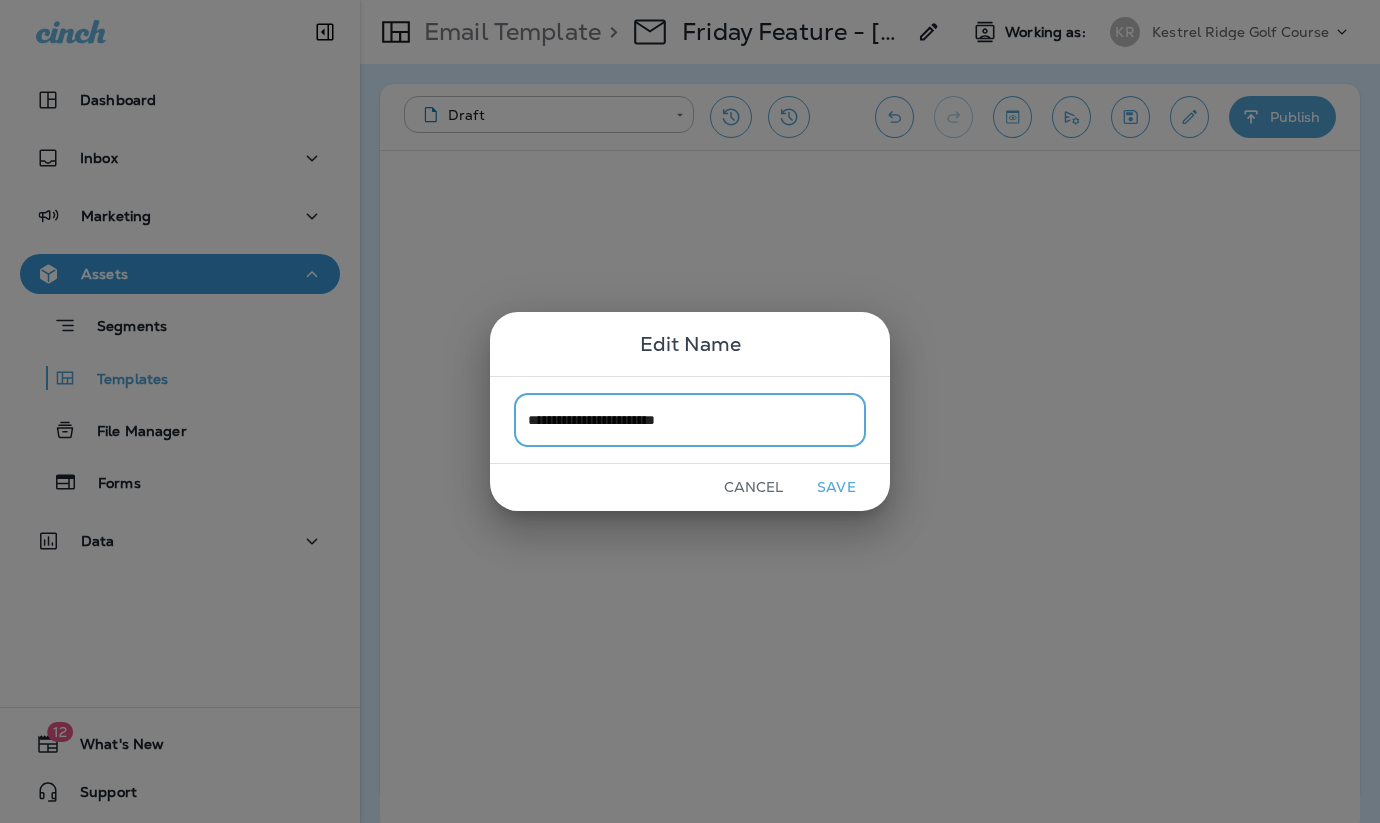 type on "**********" 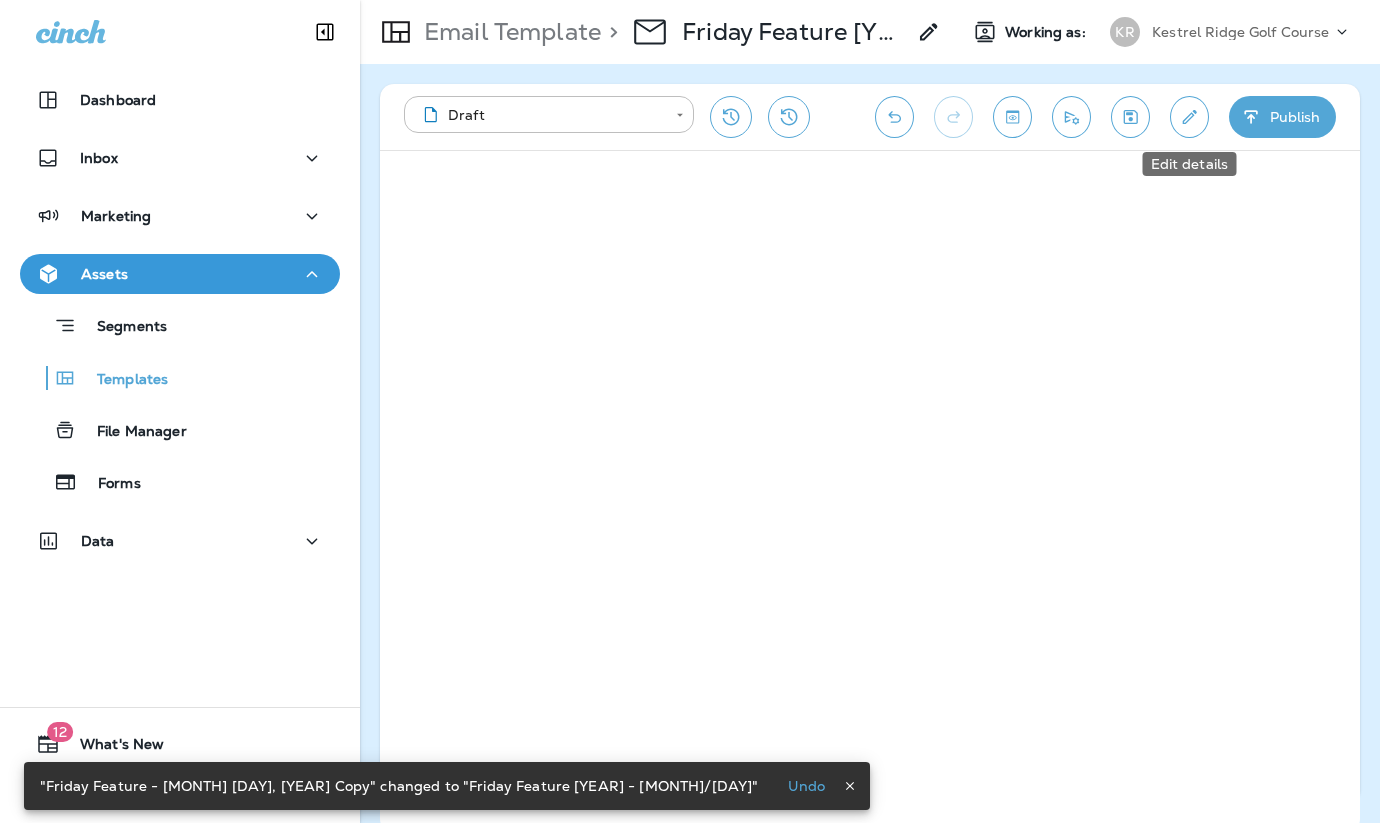 click at bounding box center [1189, 117] 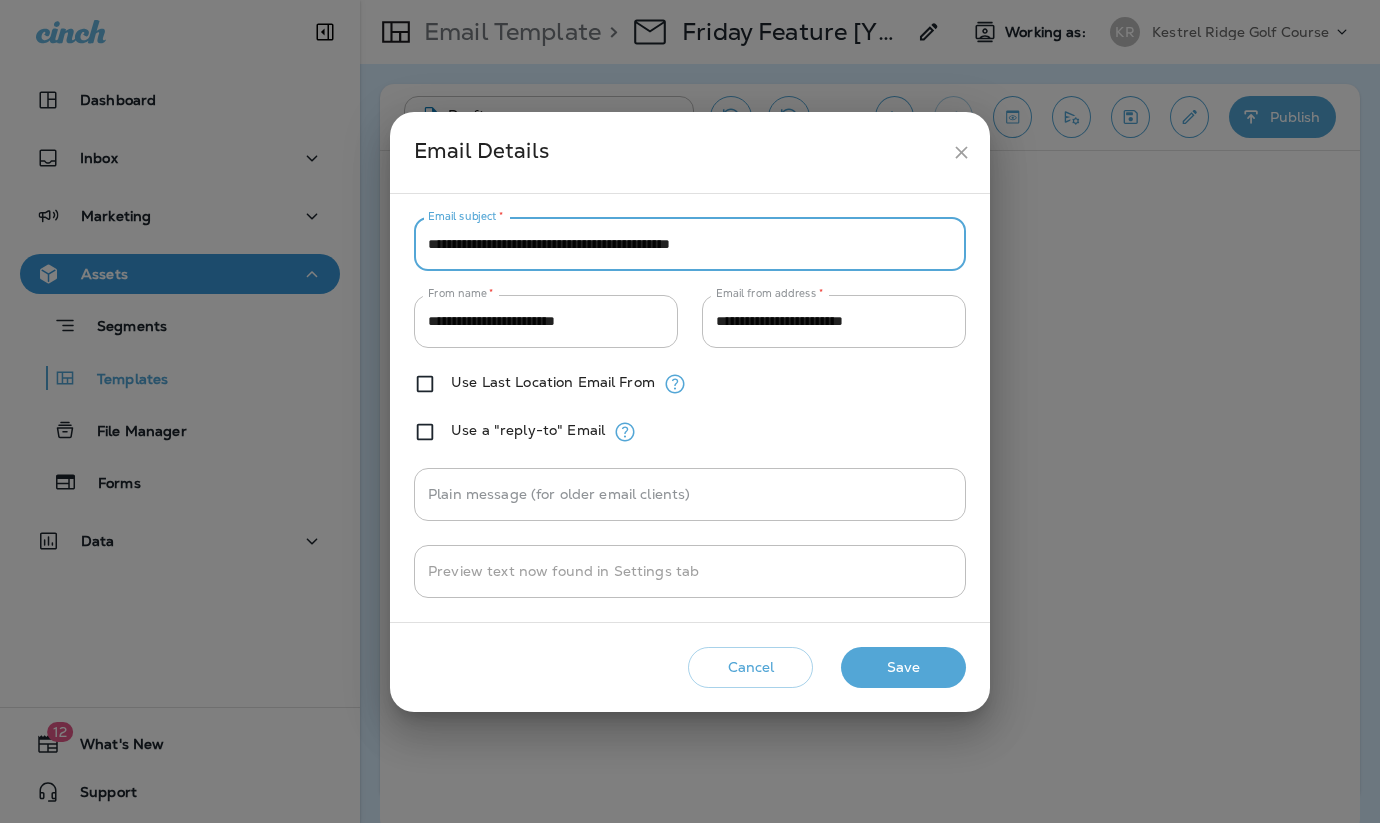 drag, startPoint x: 537, startPoint y: 245, endPoint x: 475, endPoint y: 245, distance: 62 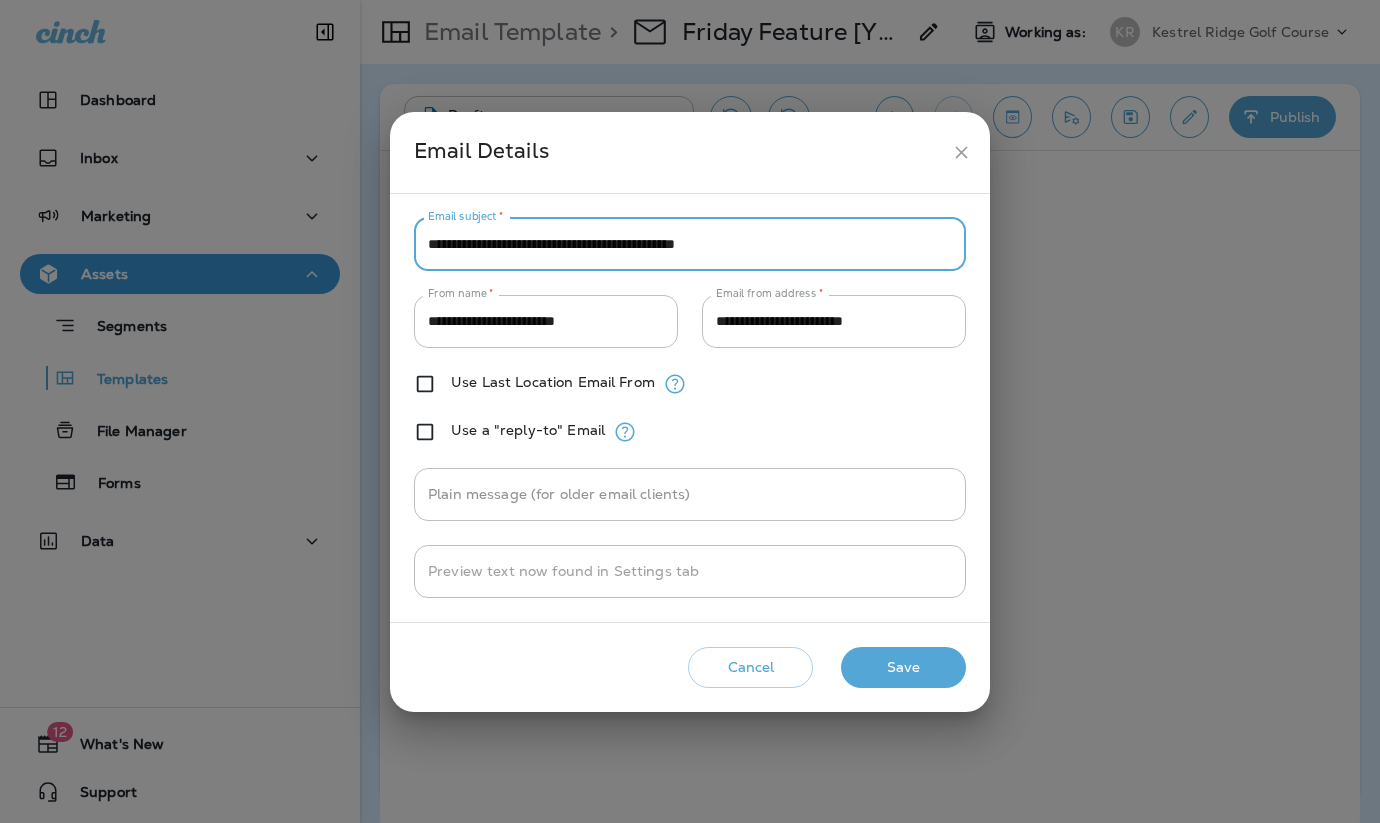 type on "**********" 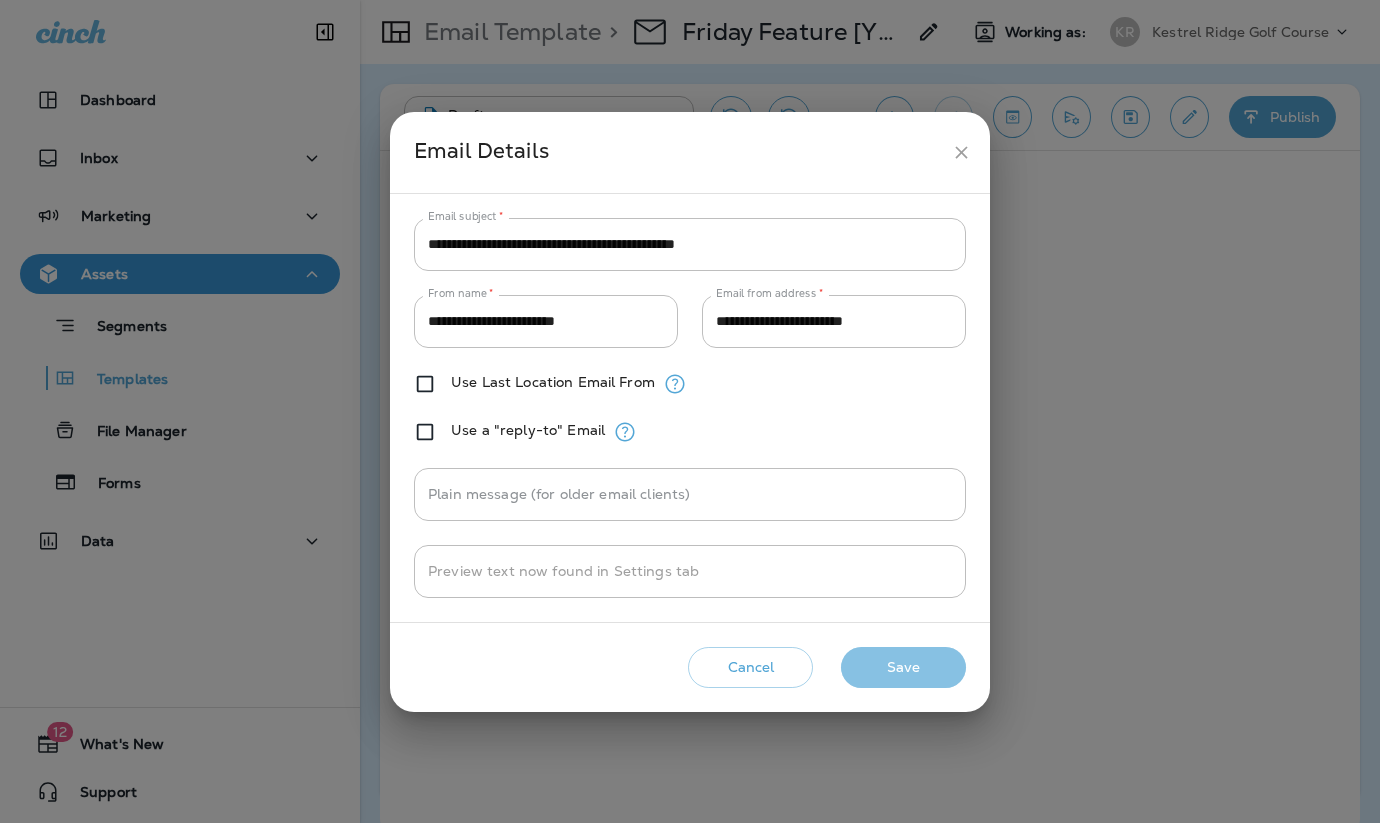 click on "Save" at bounding box center (903, 667) 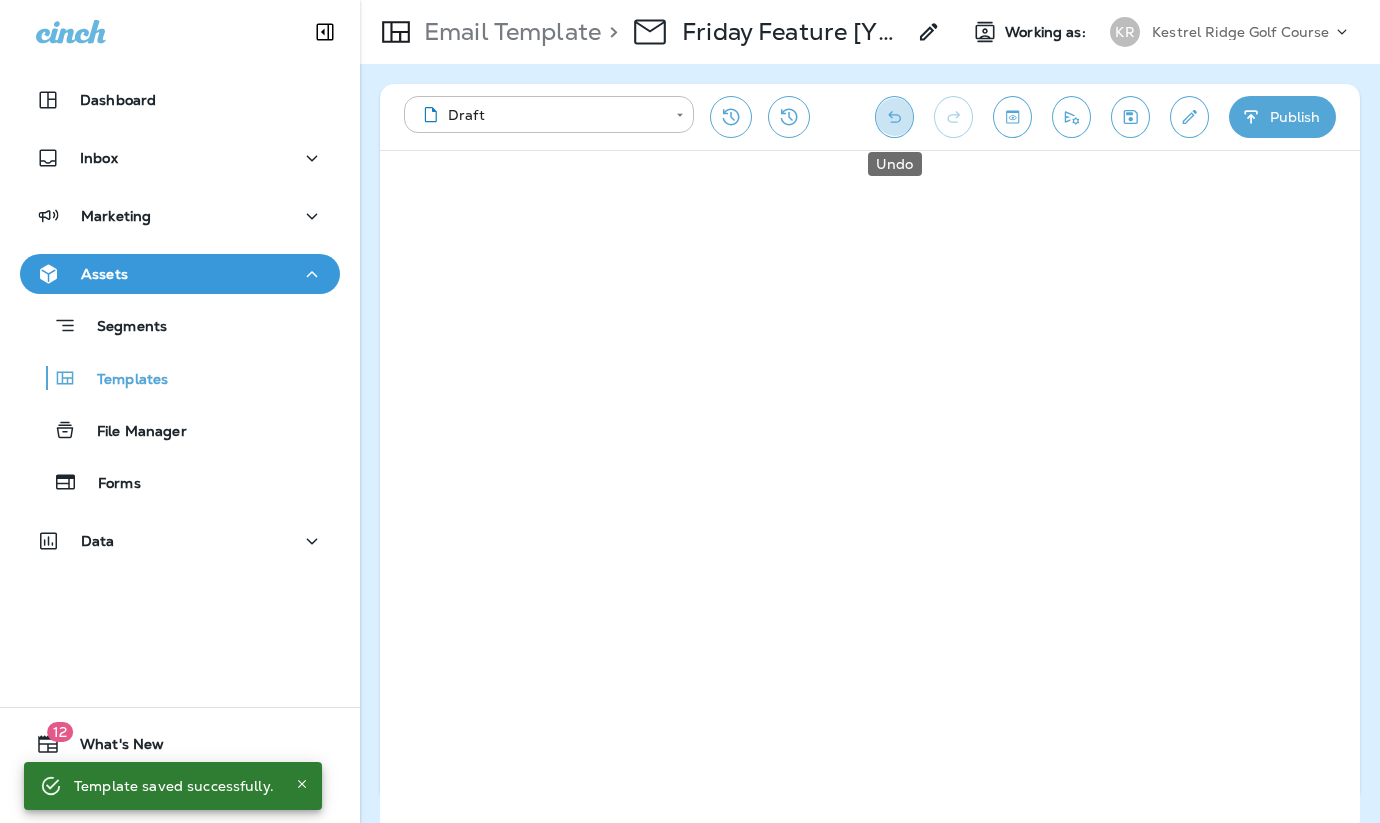 click at bounding box center (894, 117) 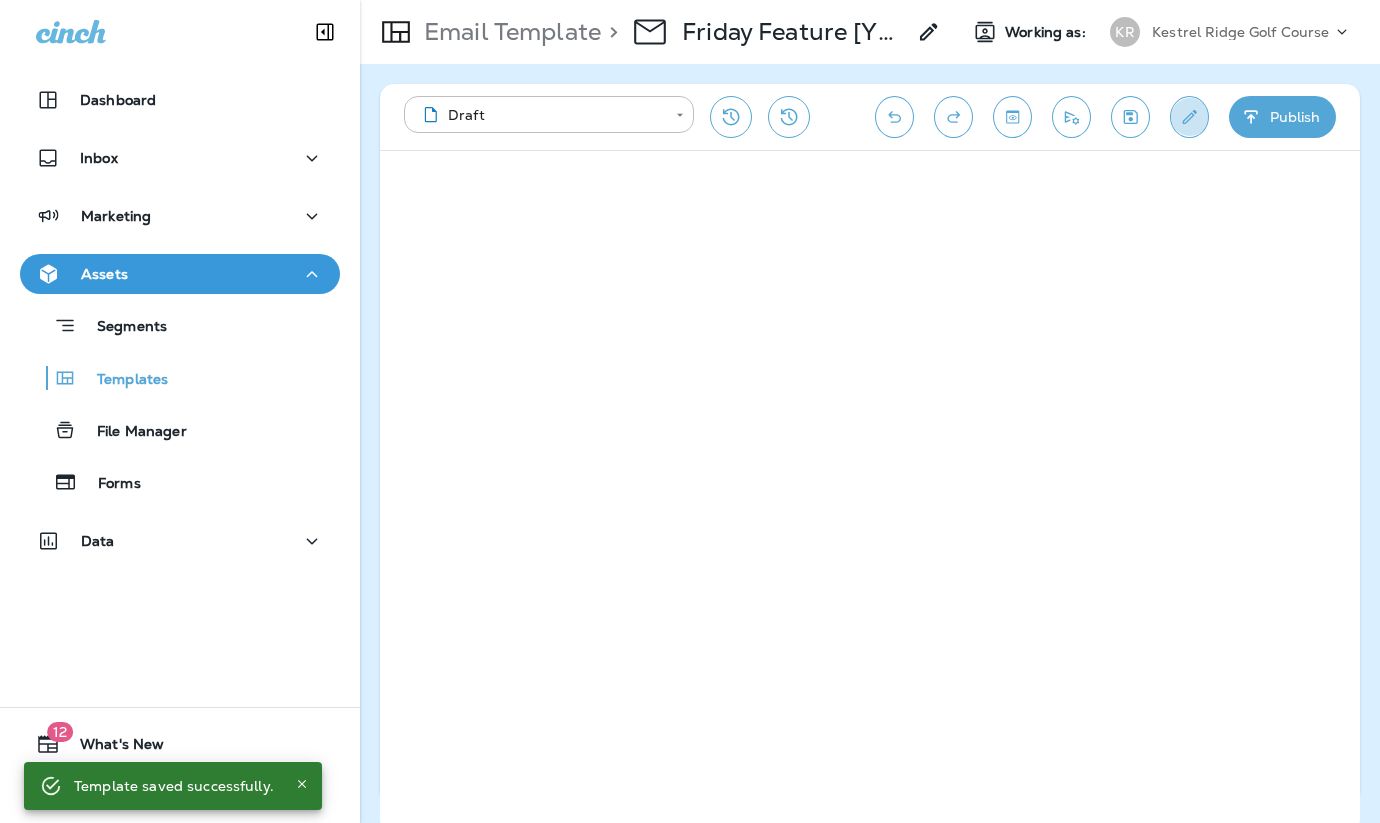 click 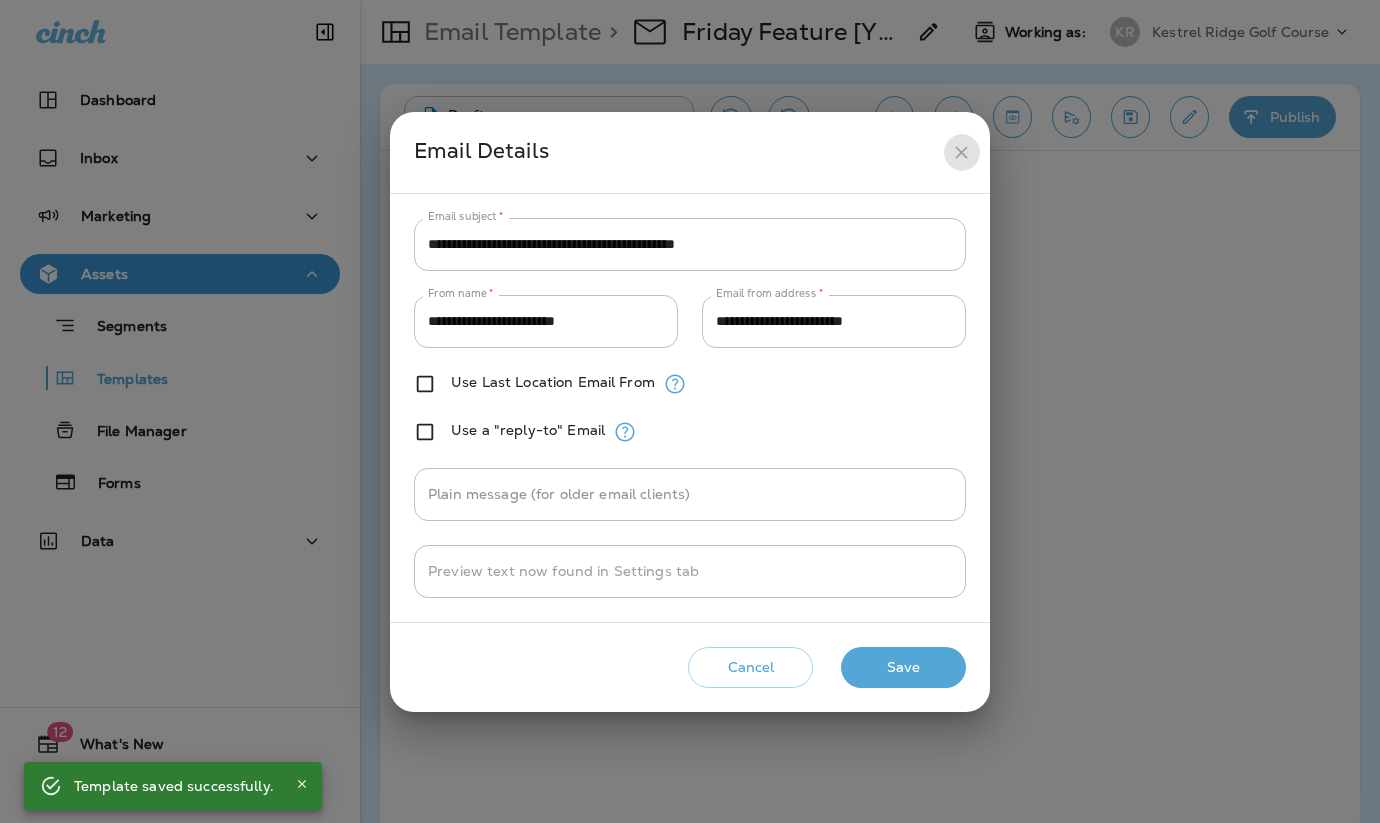 click 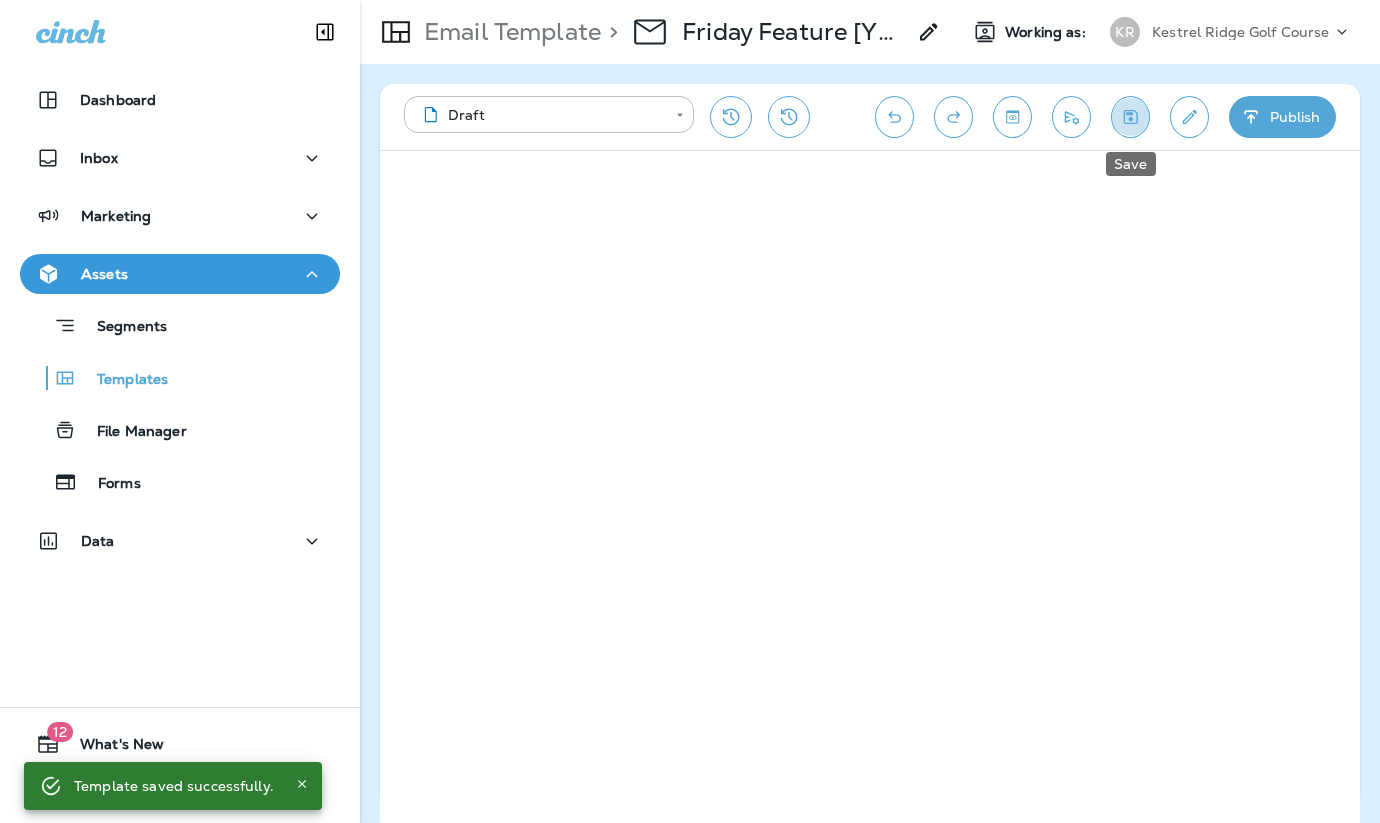 click 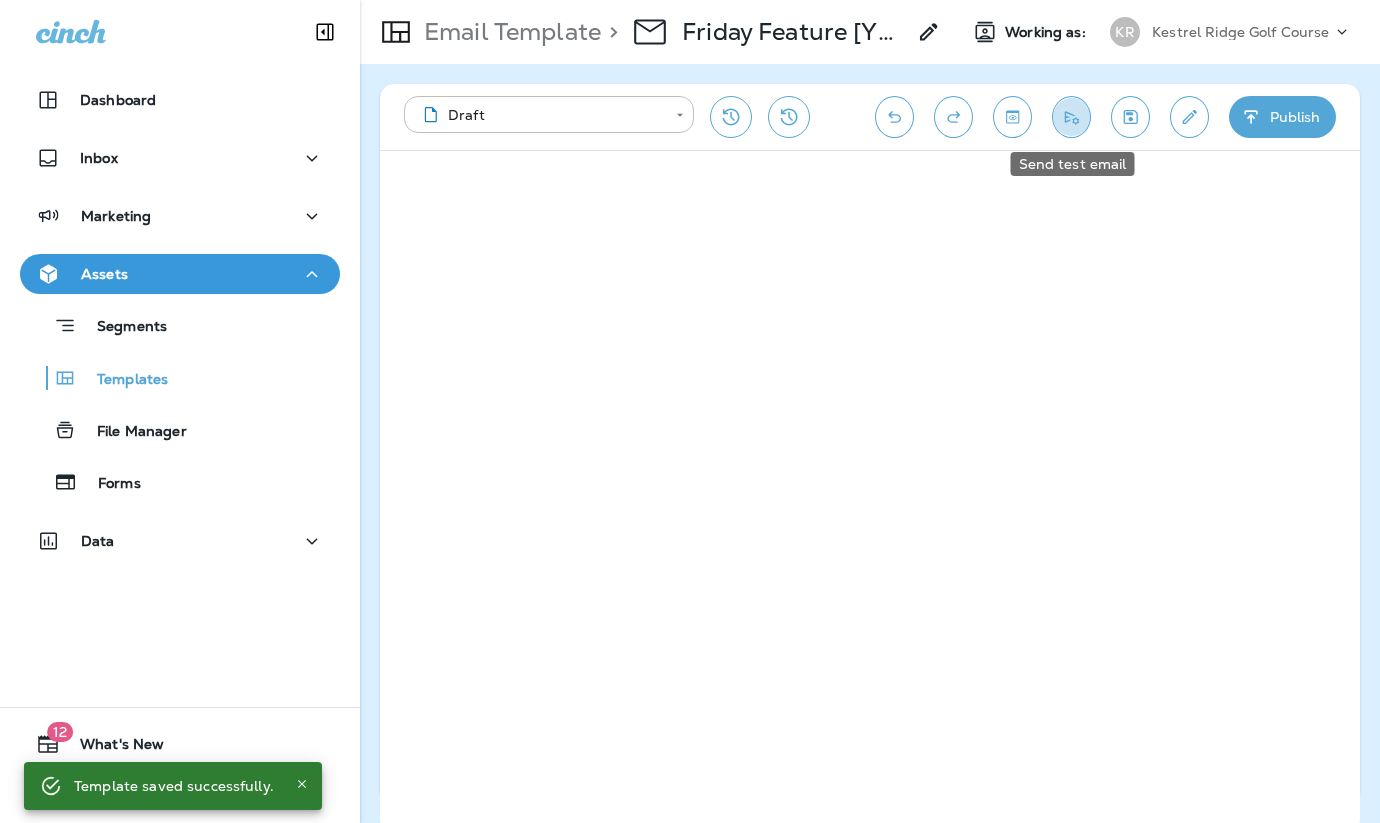 click 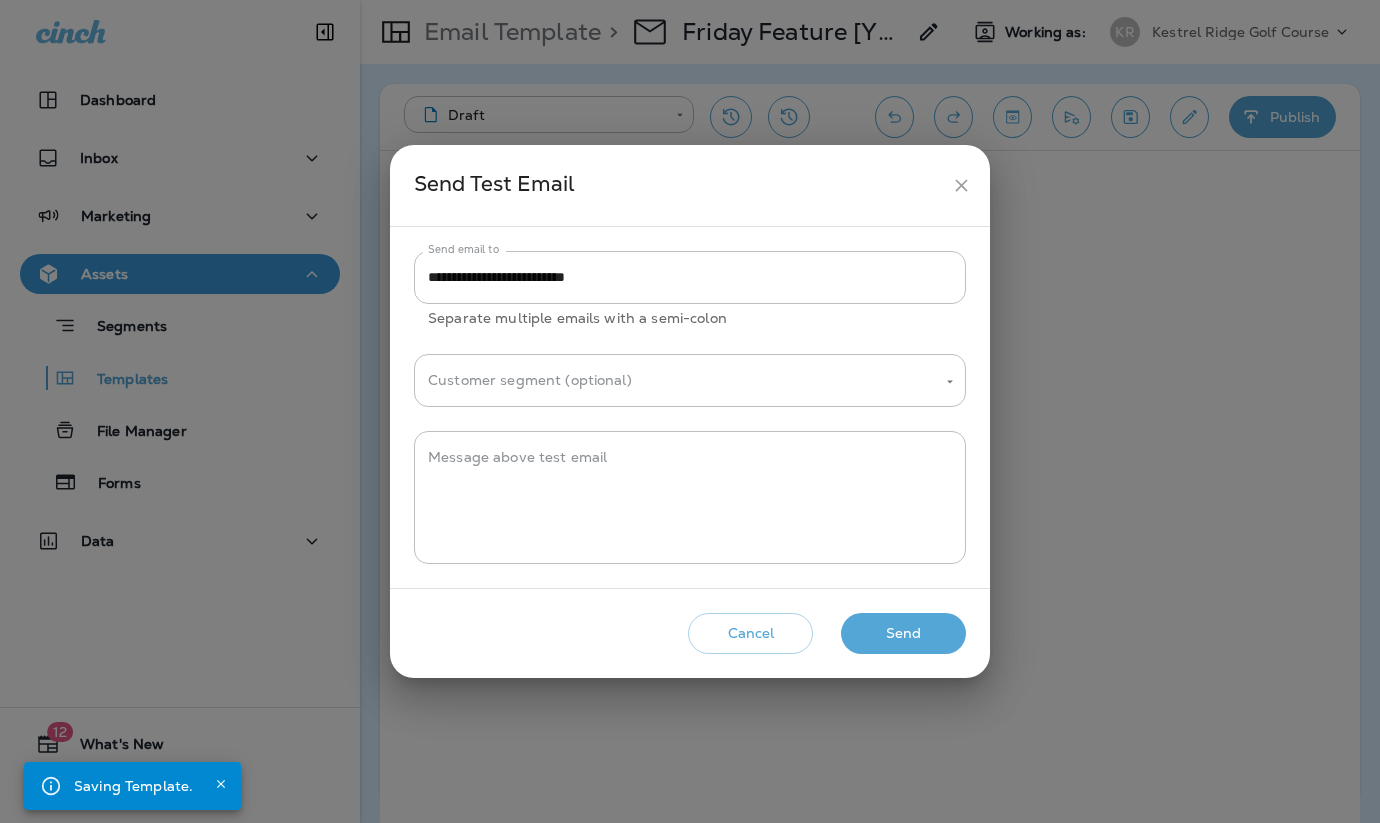 click on "Send" at bounding box center (903, 633) 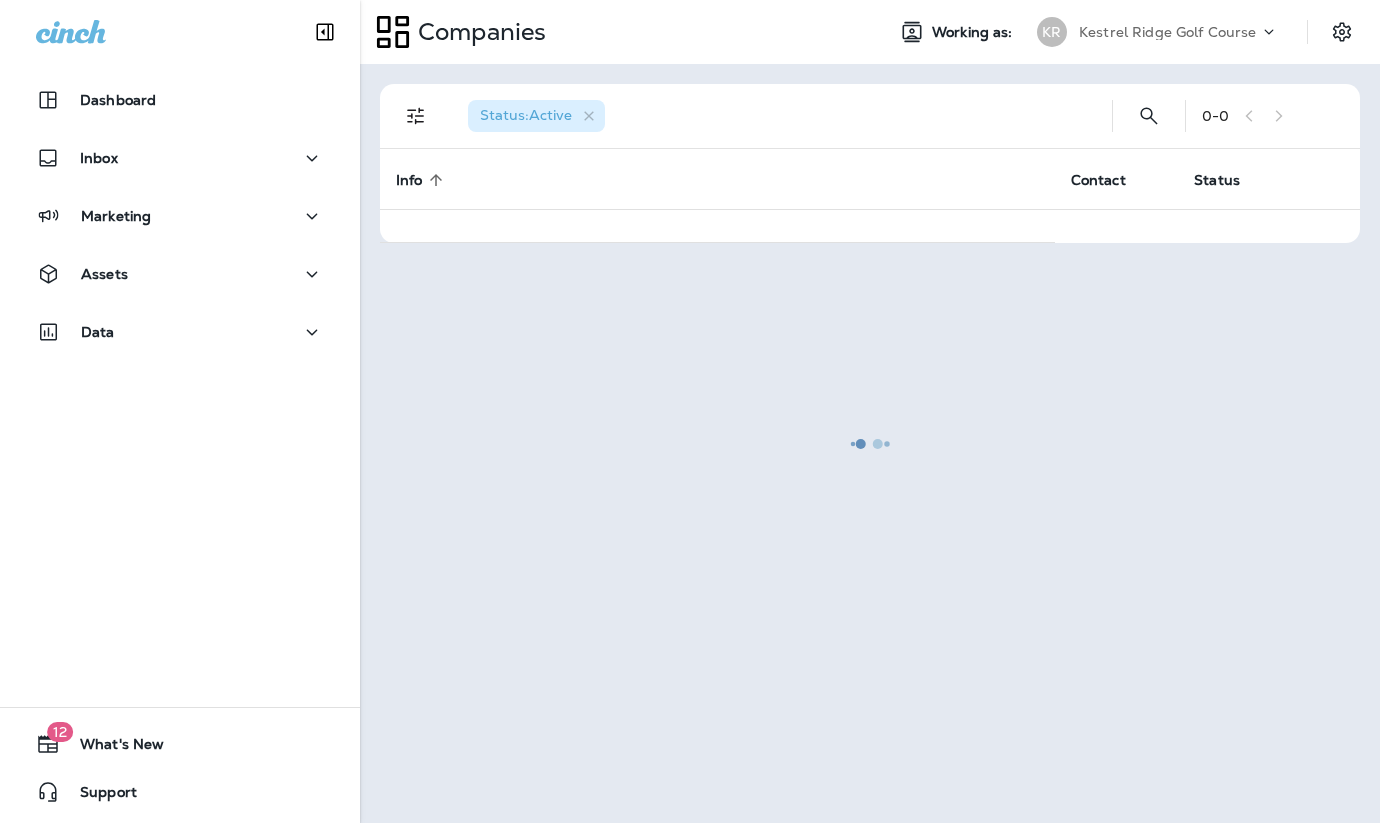 scroll, scrollTop: 0, scrollLeft: 0, axis: both 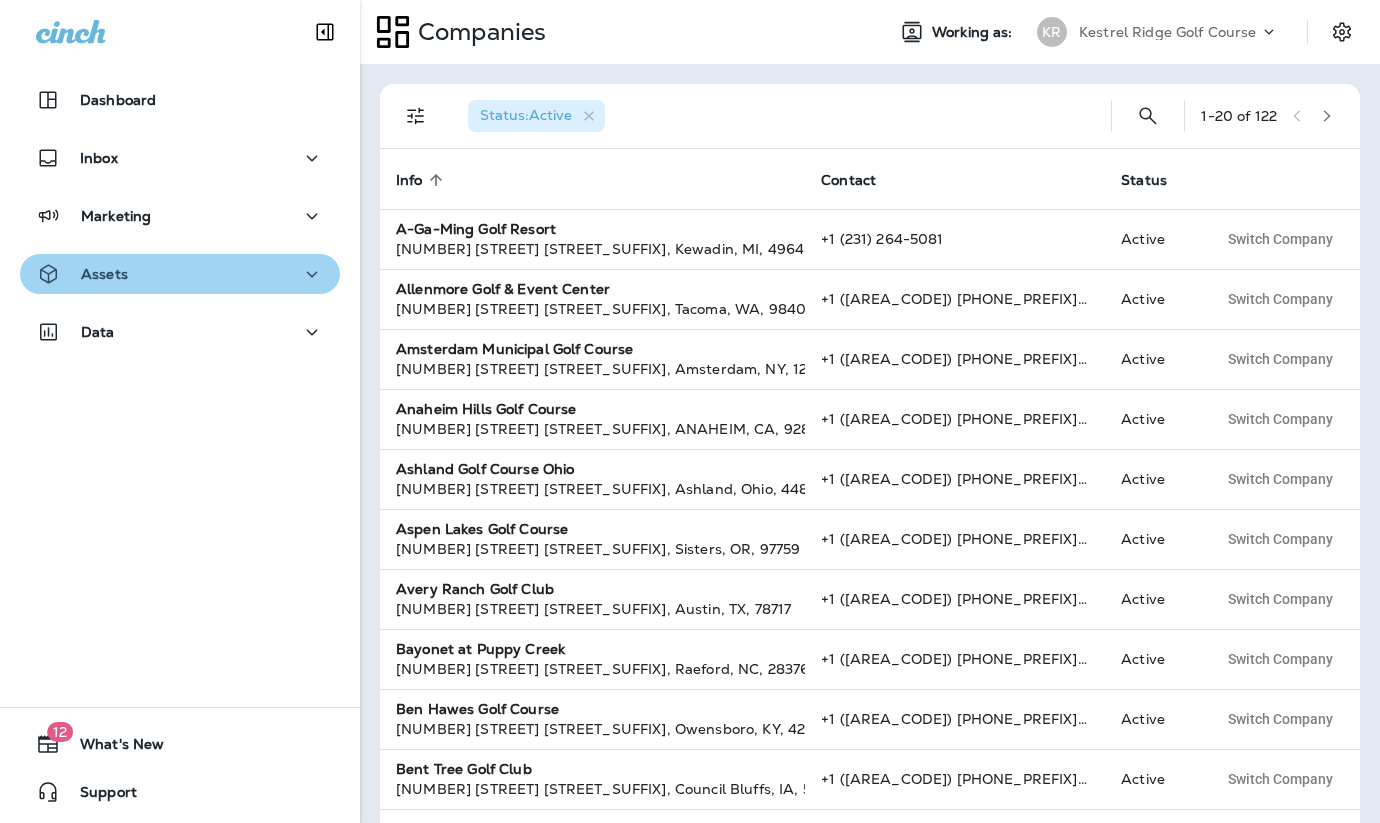 click on "Assets" at bounding box center [180, 274] 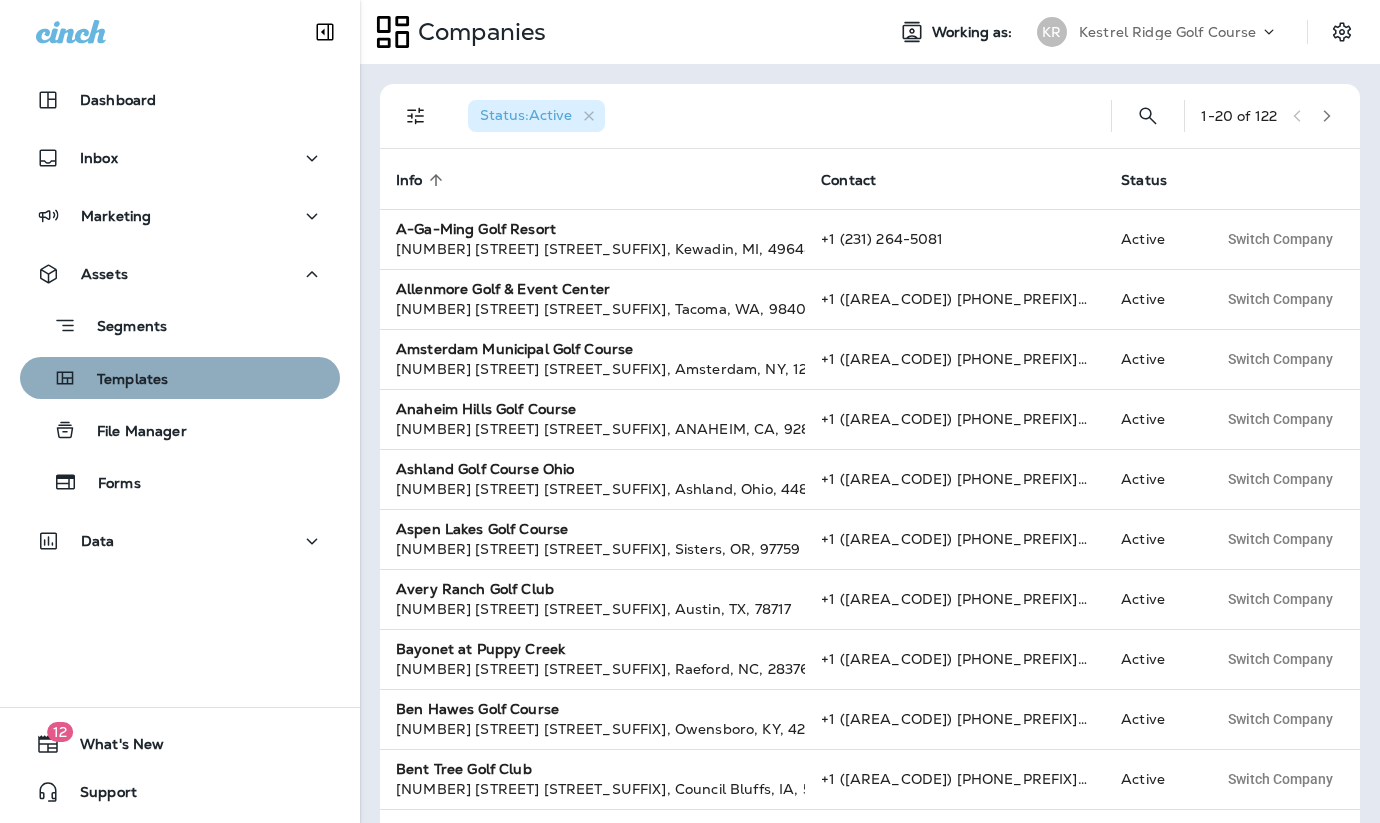 click on "Templates" at bounding box center [180, 378] 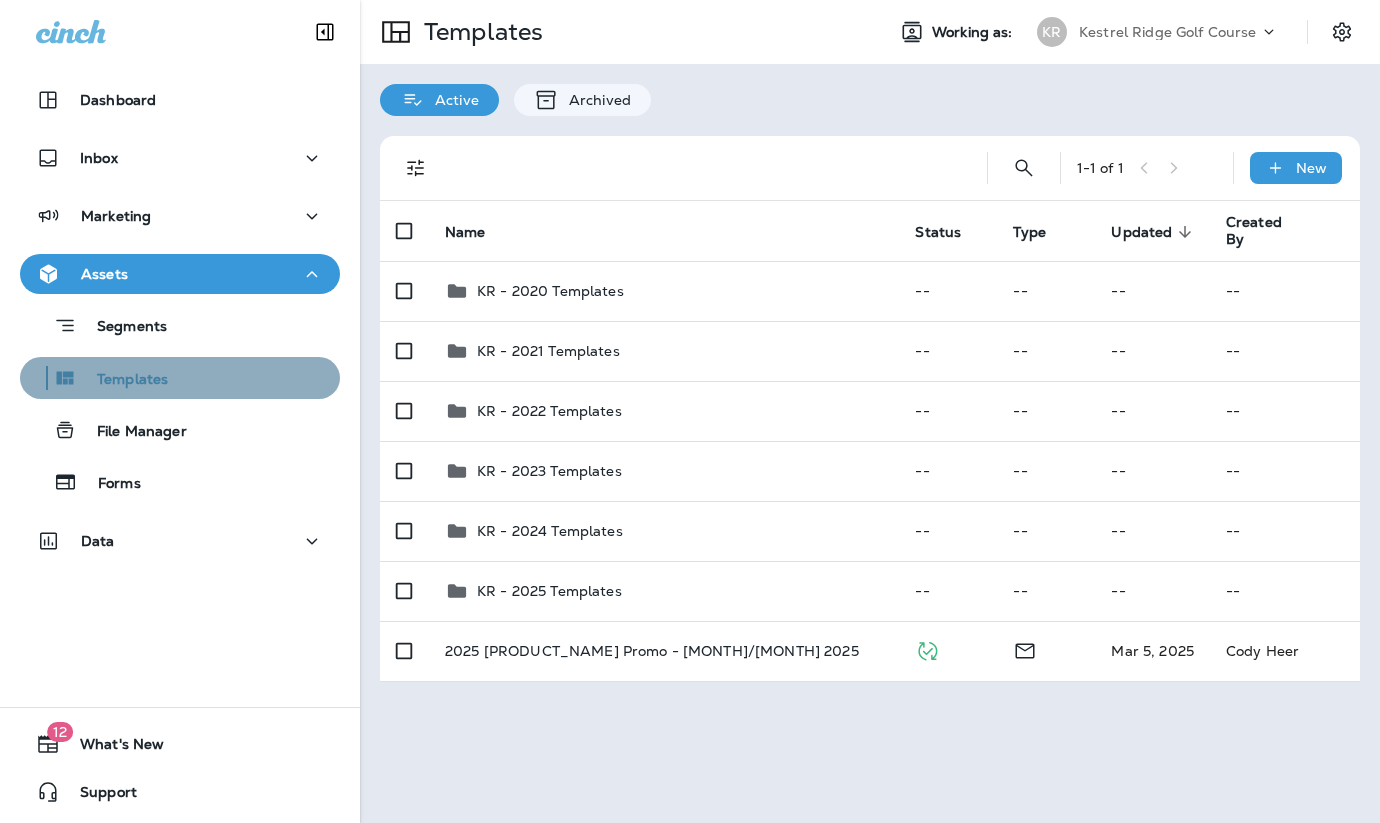 click on "Templates" at bounding box center (180, 378) 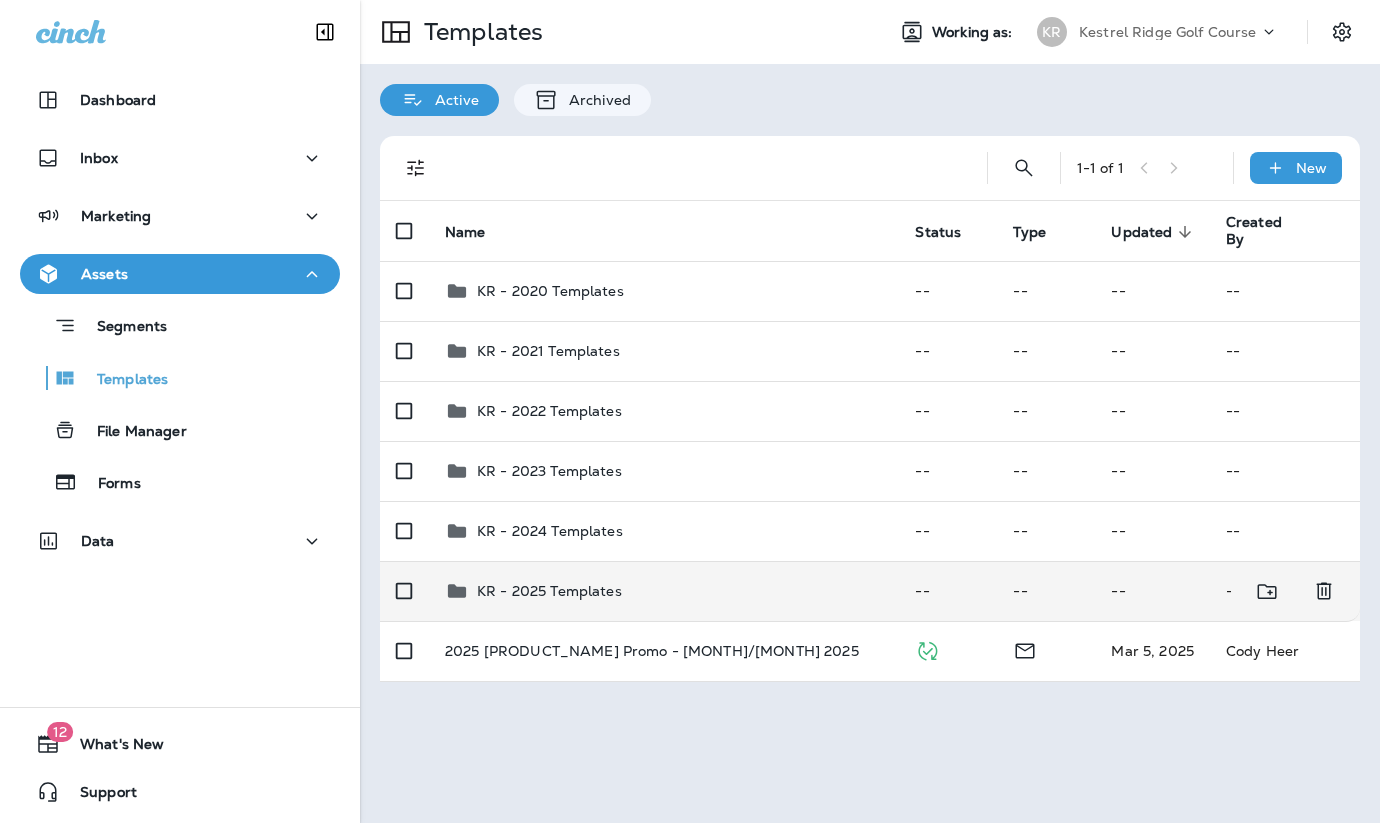 click on "KR - 2025 Templates" at bounding box center [549, 591] 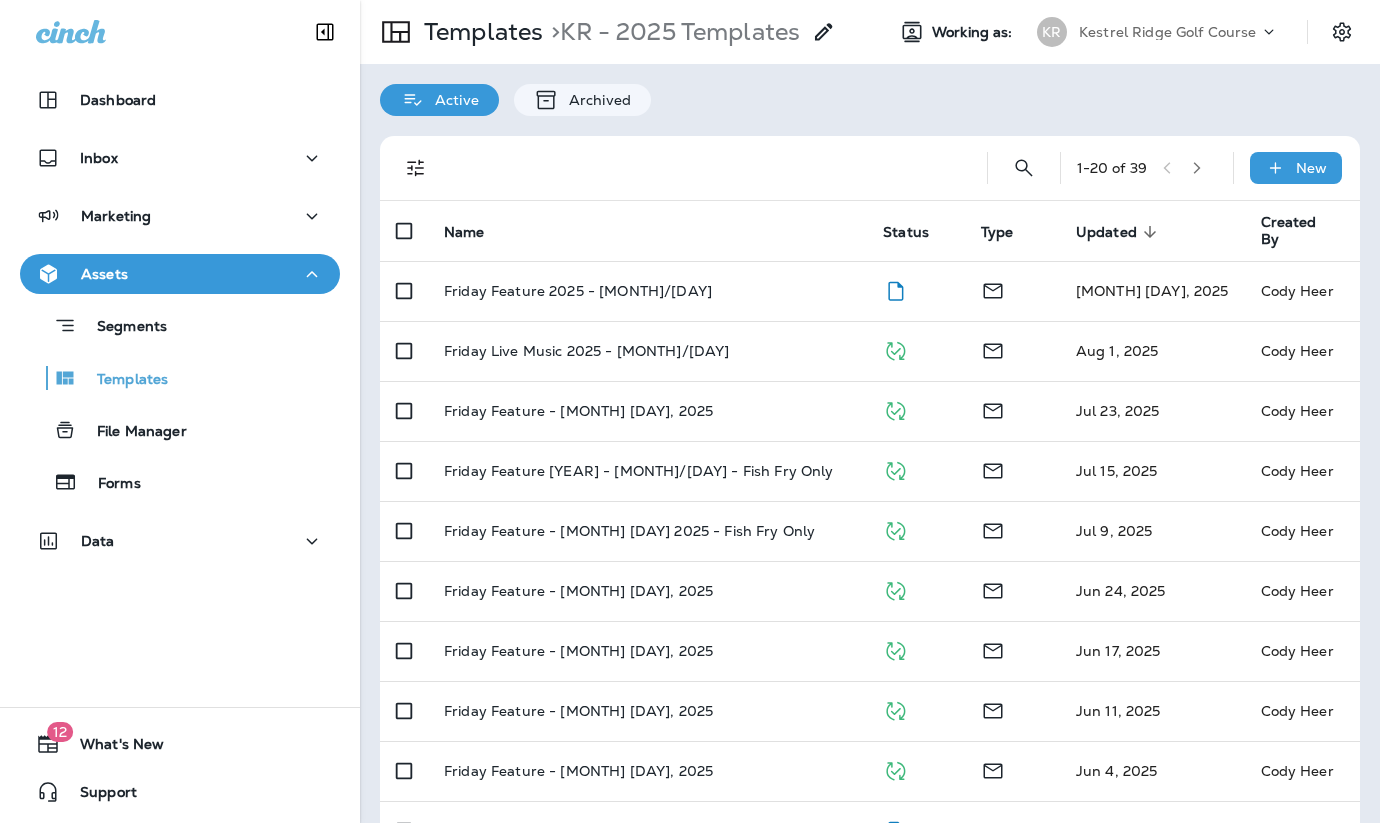 click at bounding box center [703, 168] 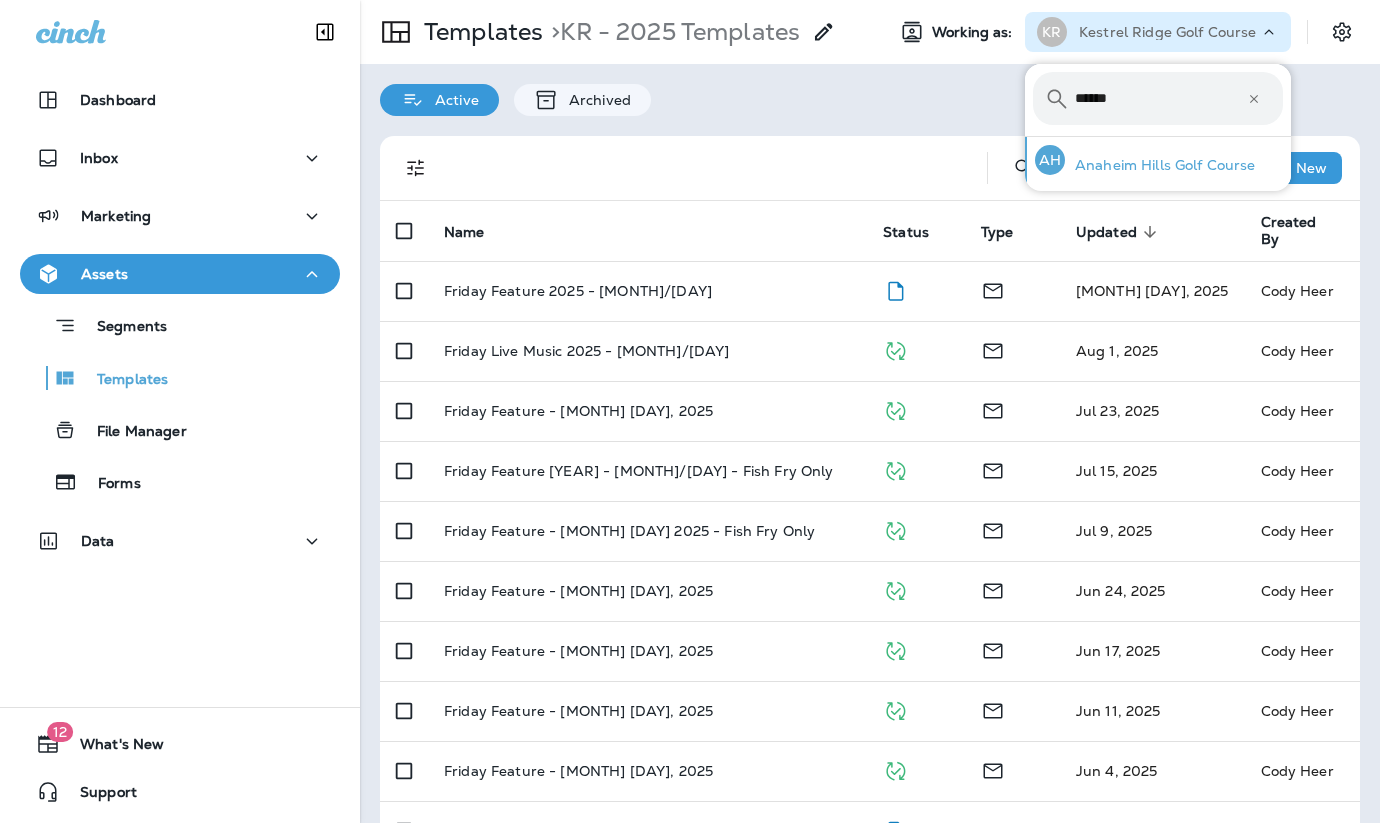type on "******" 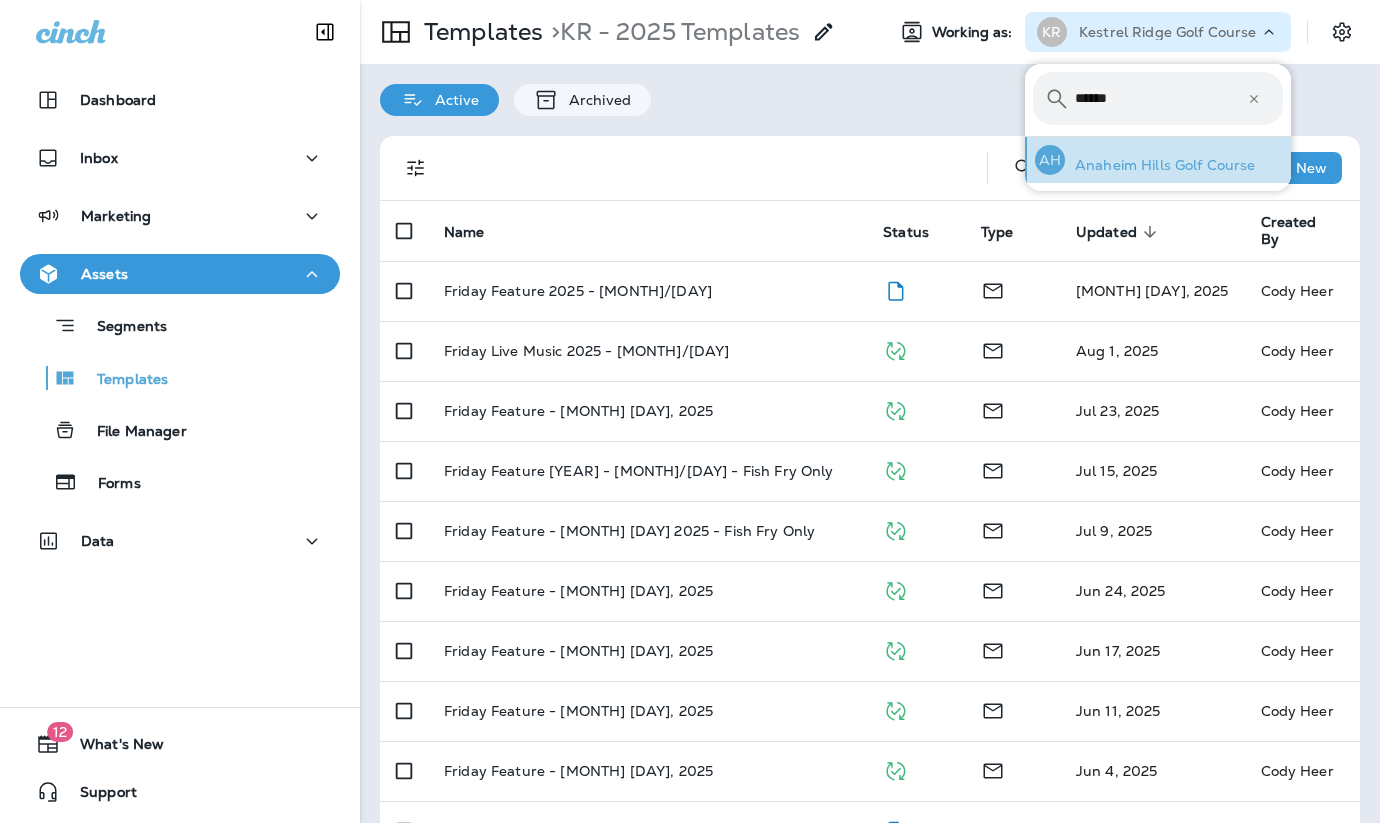 click on "Anaheim Hills Golf Course" at bounding box center (1160, 165) 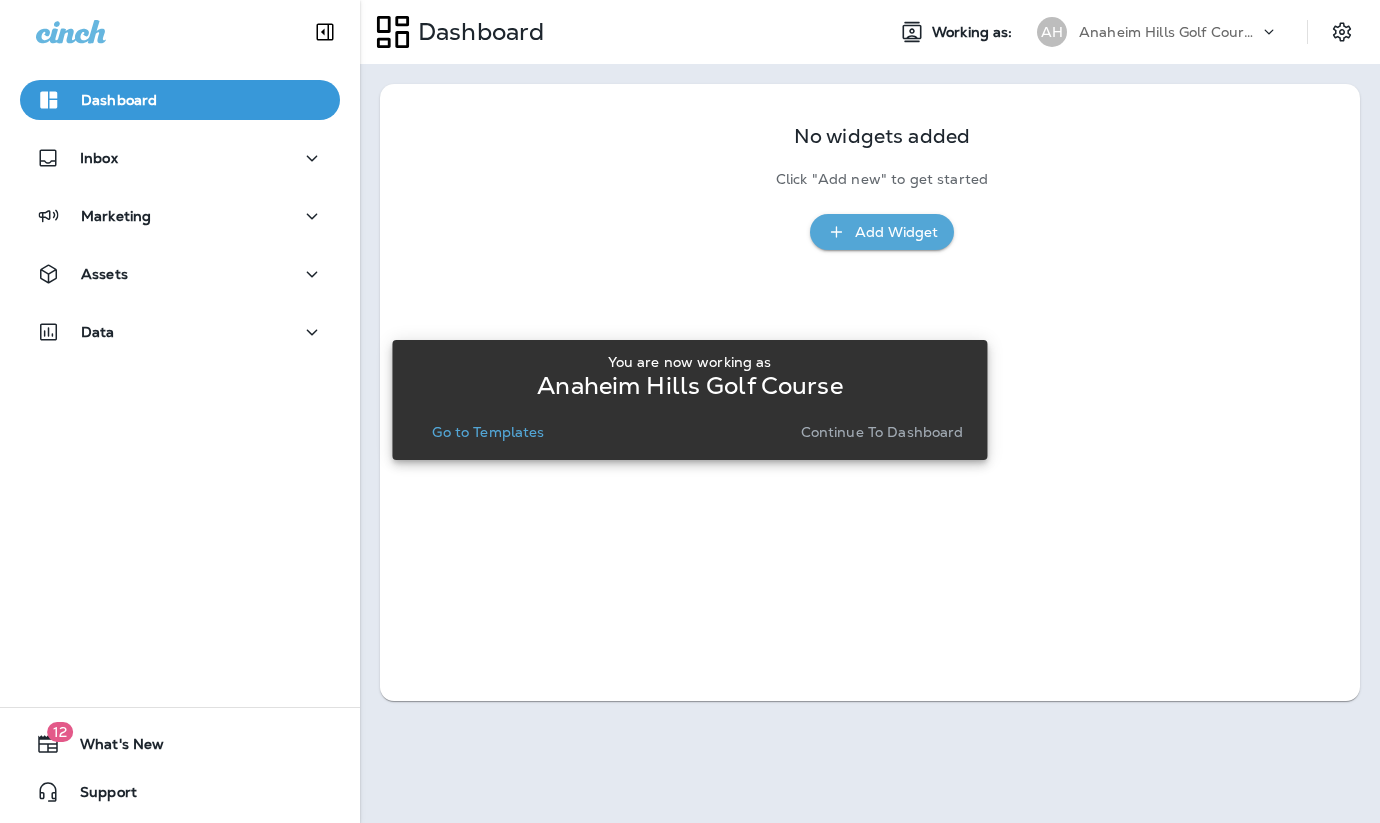 click on "Continue to Dashboard" at bounding box center (882, 432) 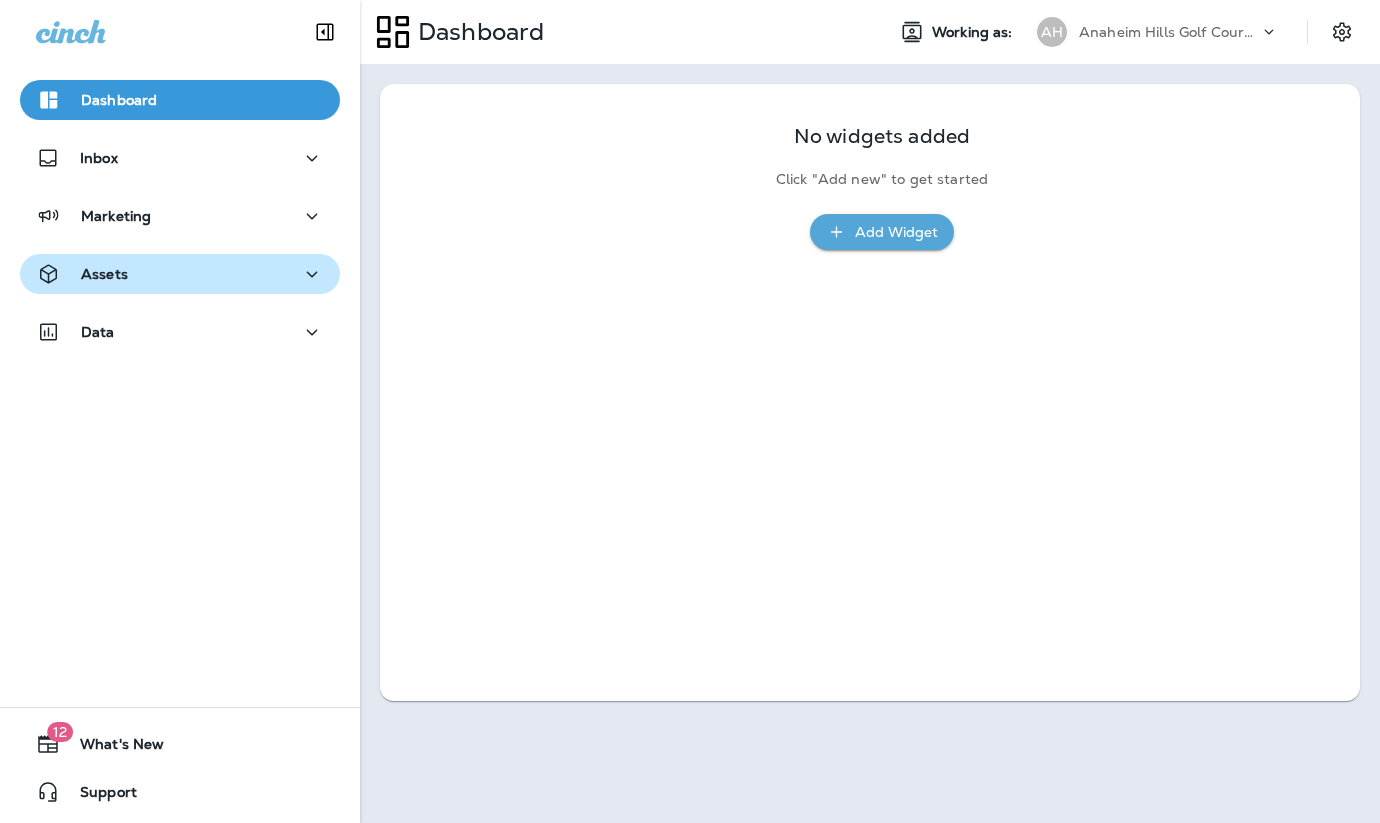 click on "Assets" at bounding box center [180, 274] 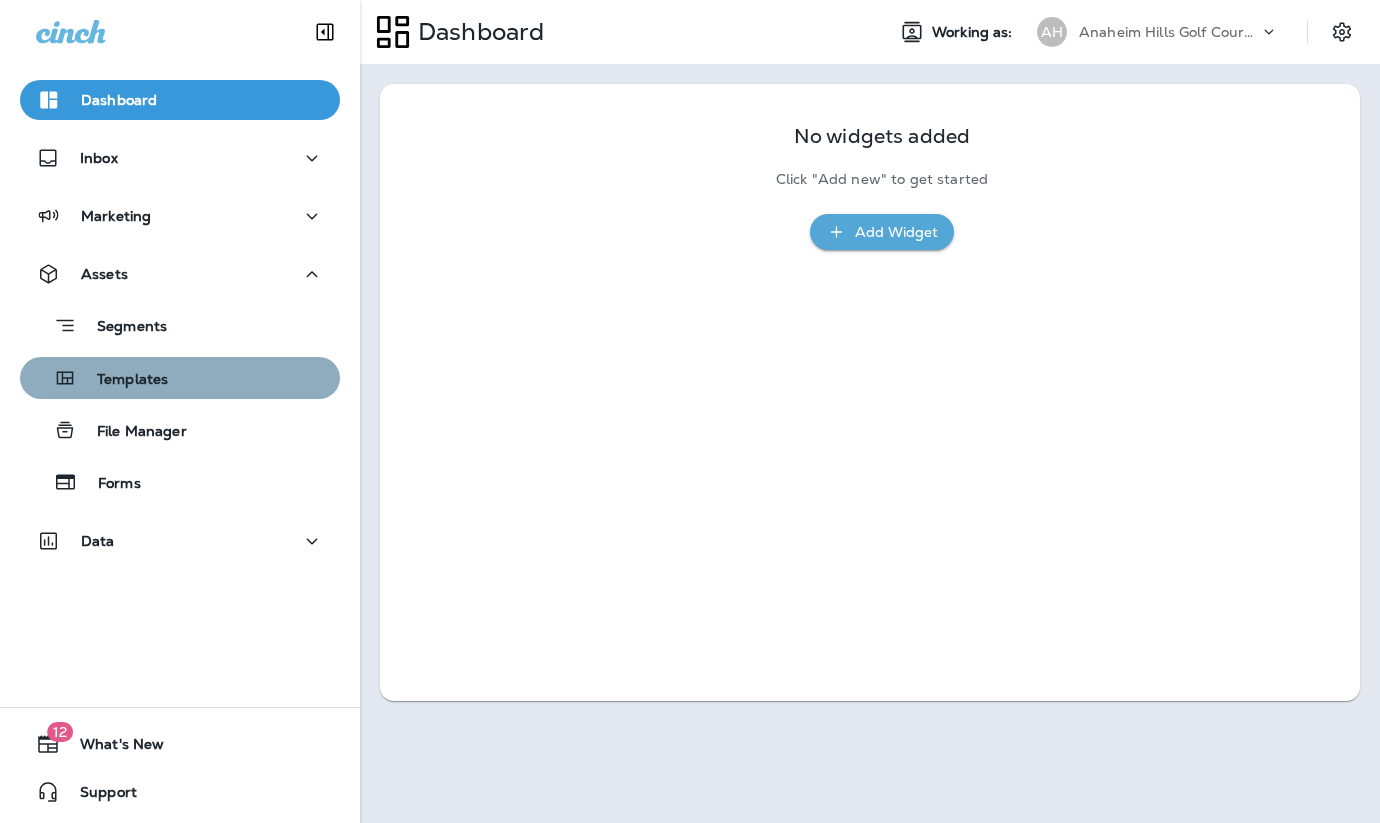 click on "Templates" at bounding box center (180, 378) 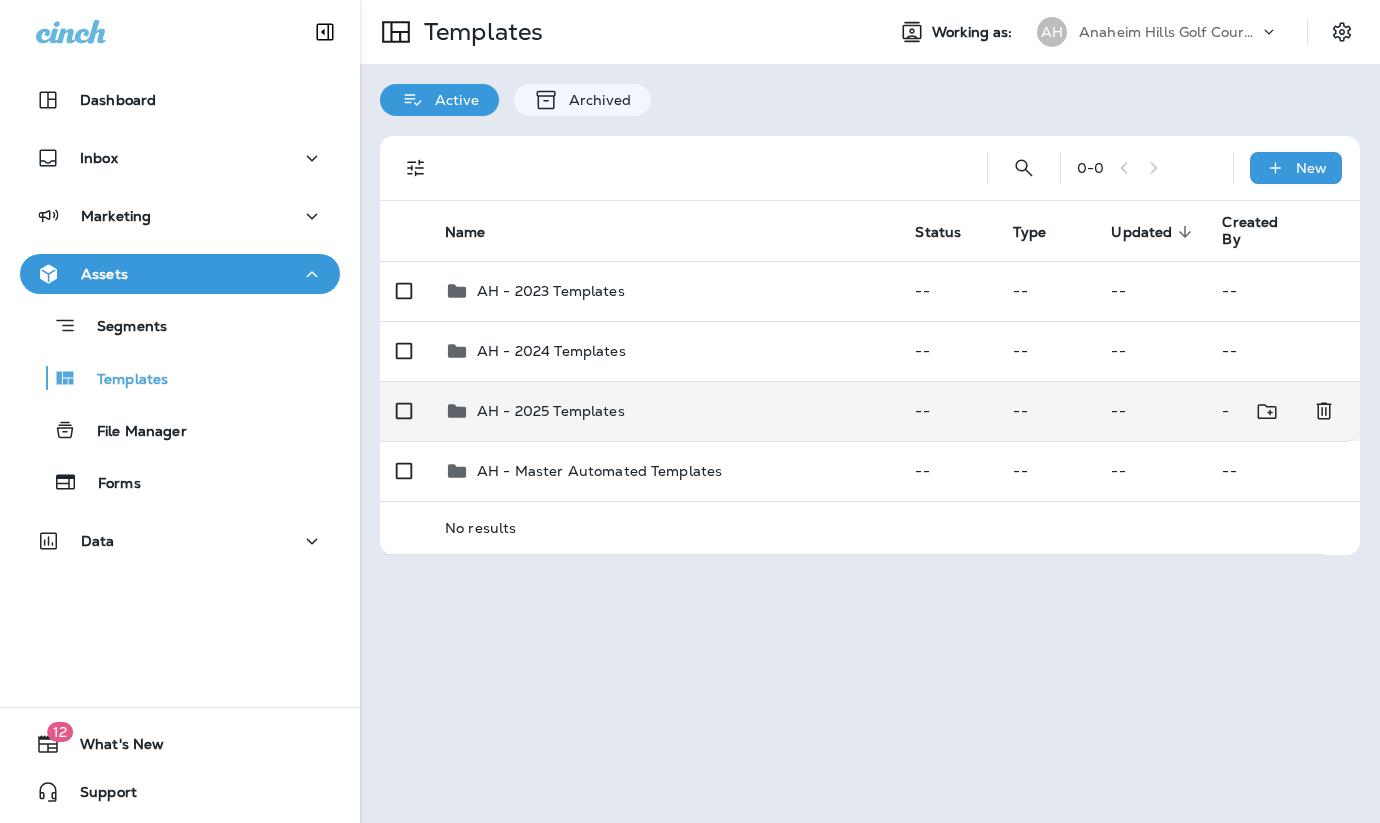 click on "AH - 2025 Templates" at bounding box center (664, 411) 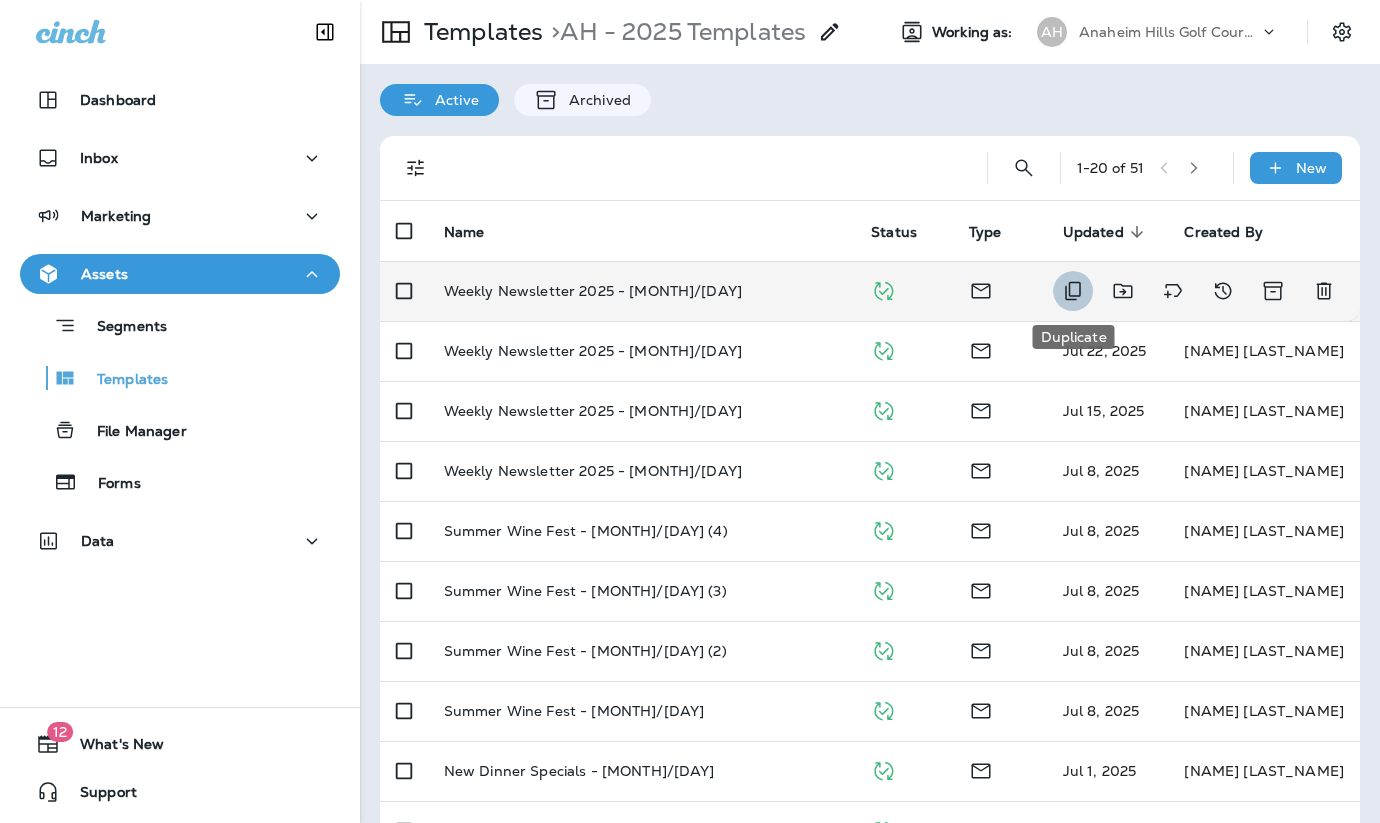 click 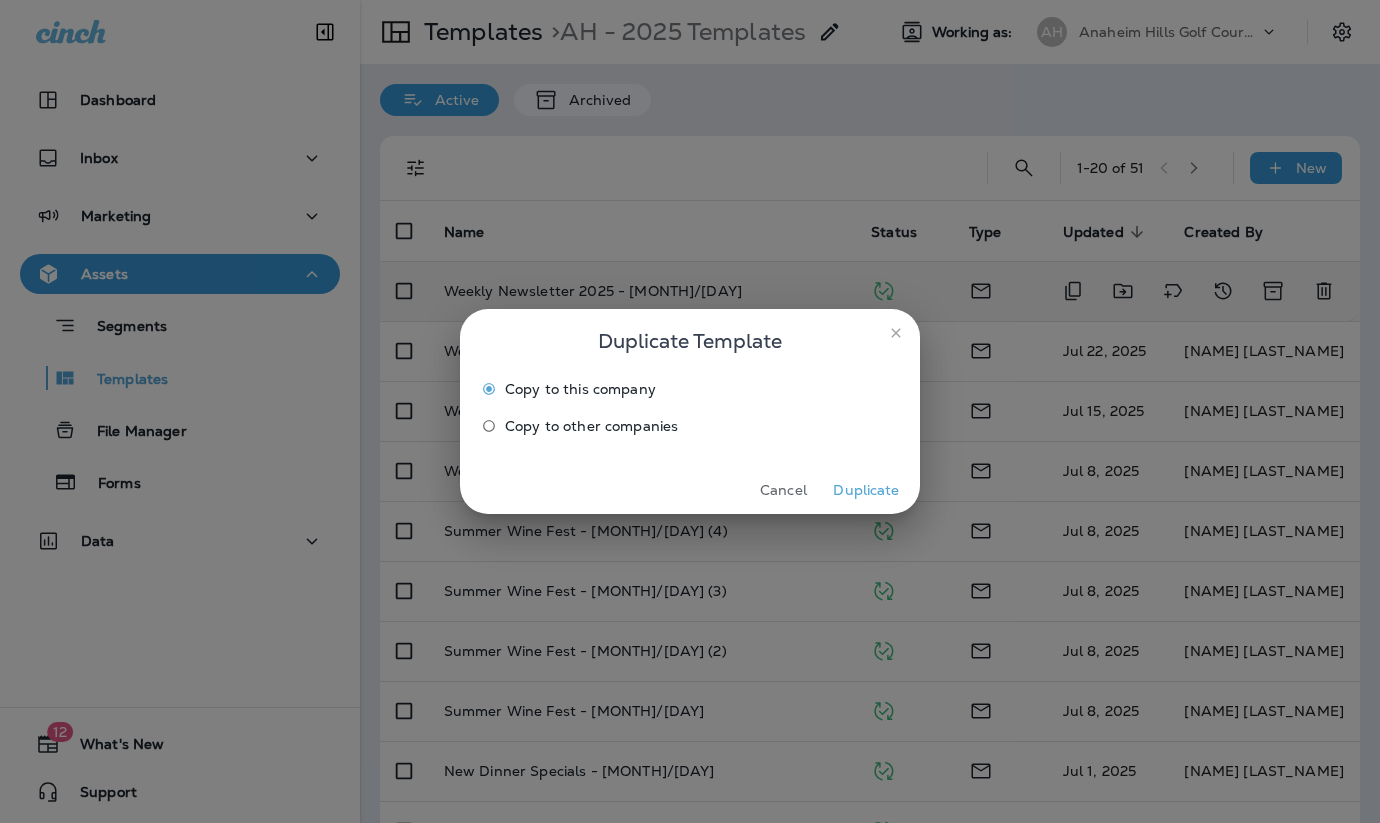 click on "Duplicate" at bounding box center (866, 490) 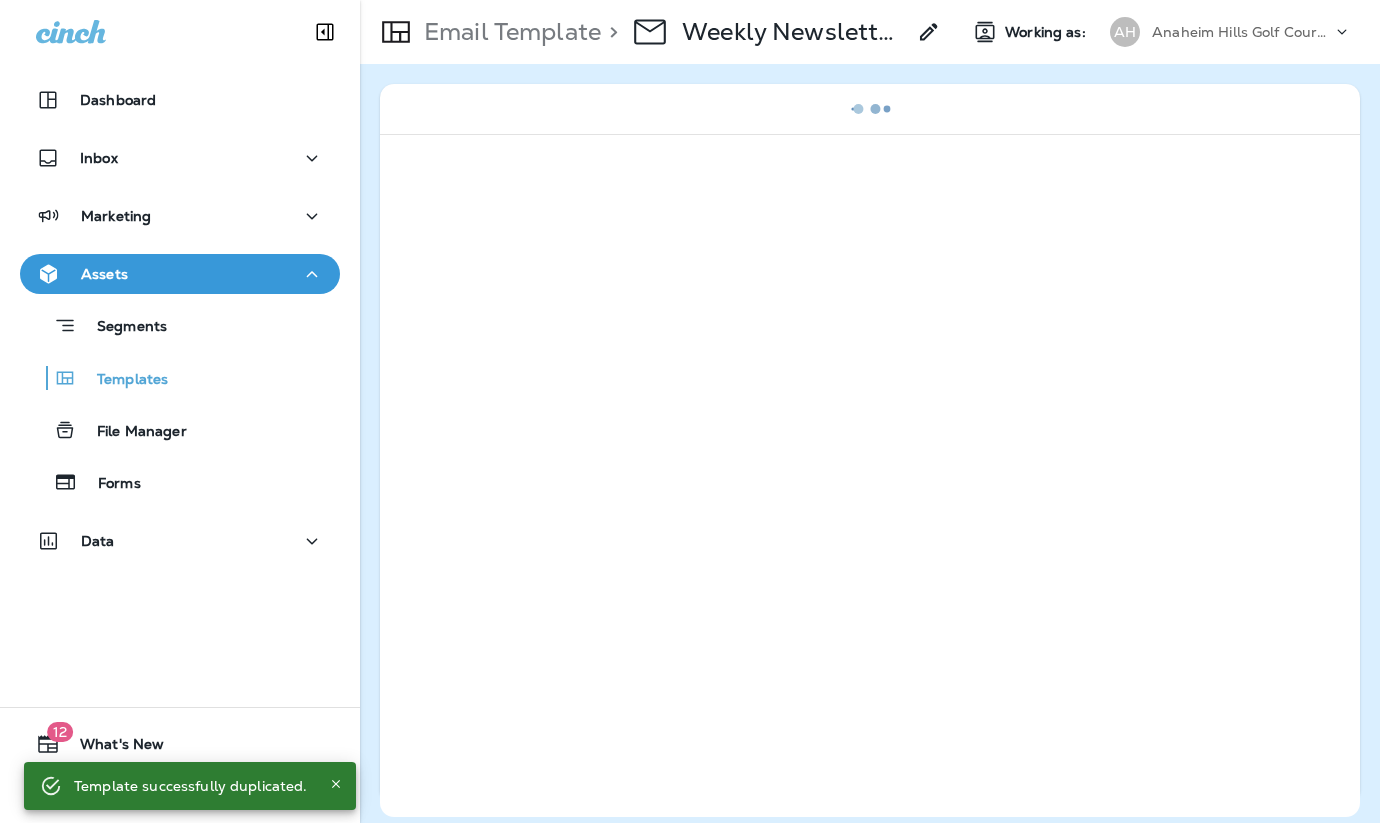 click 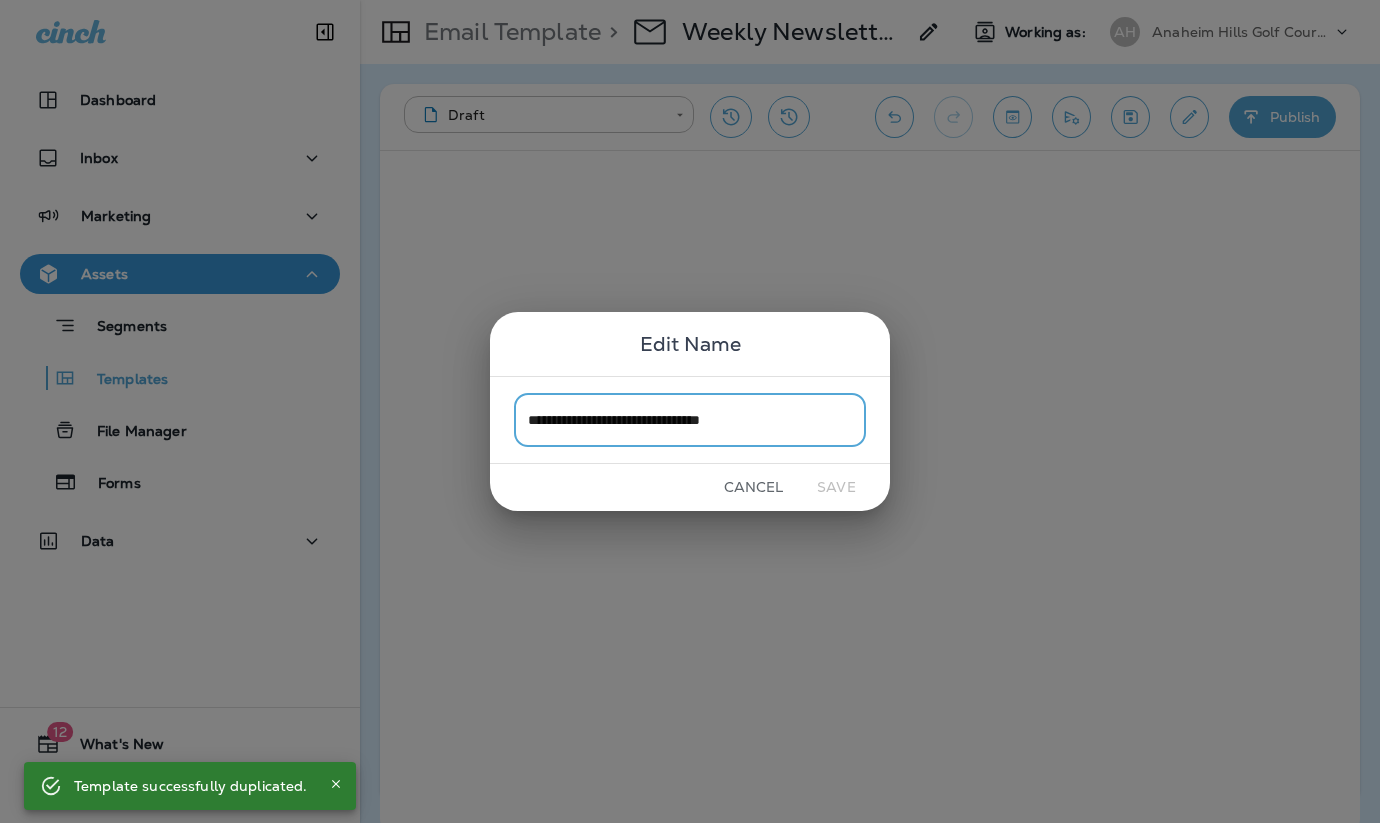 click on "**********" at bounding box center (690, 419) 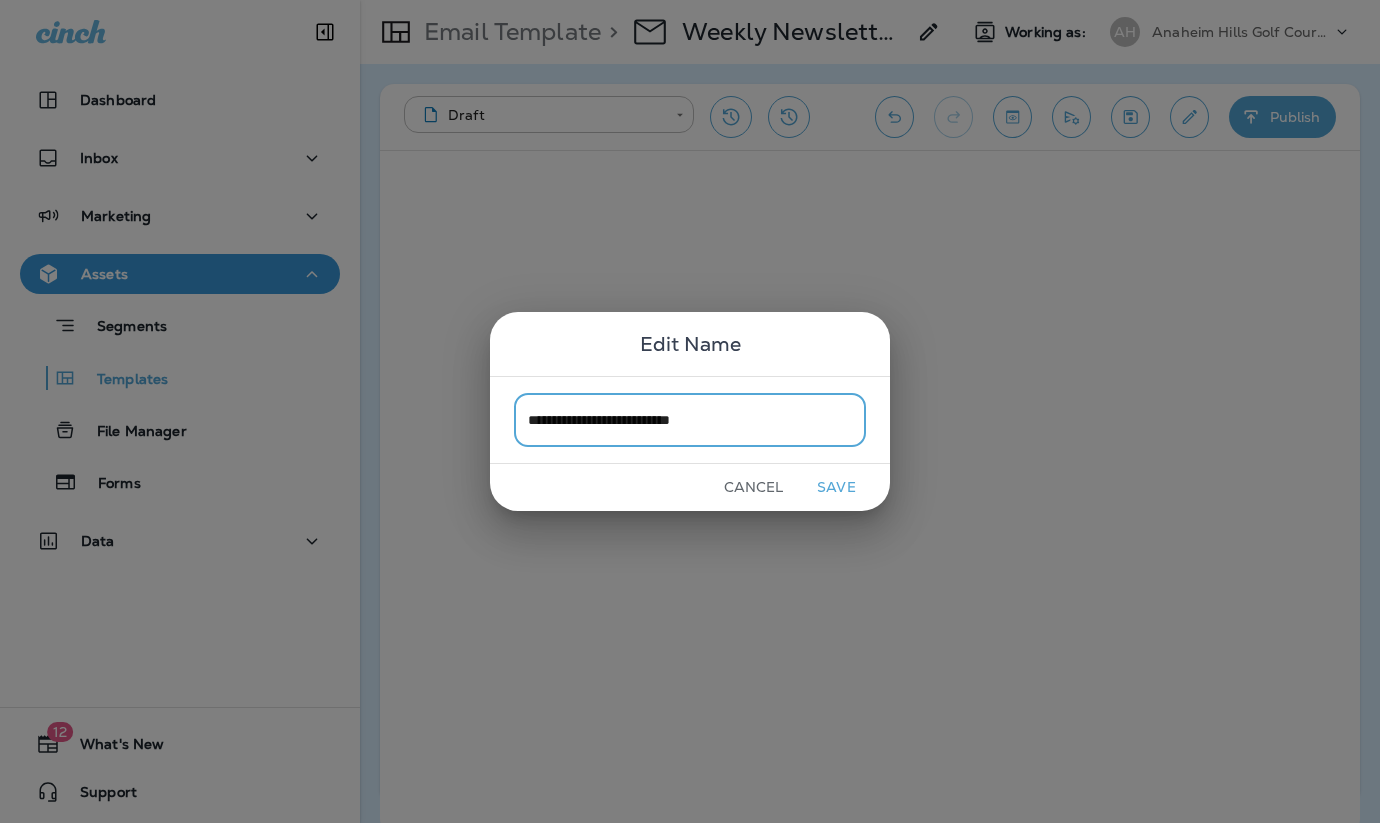 type on "**********" 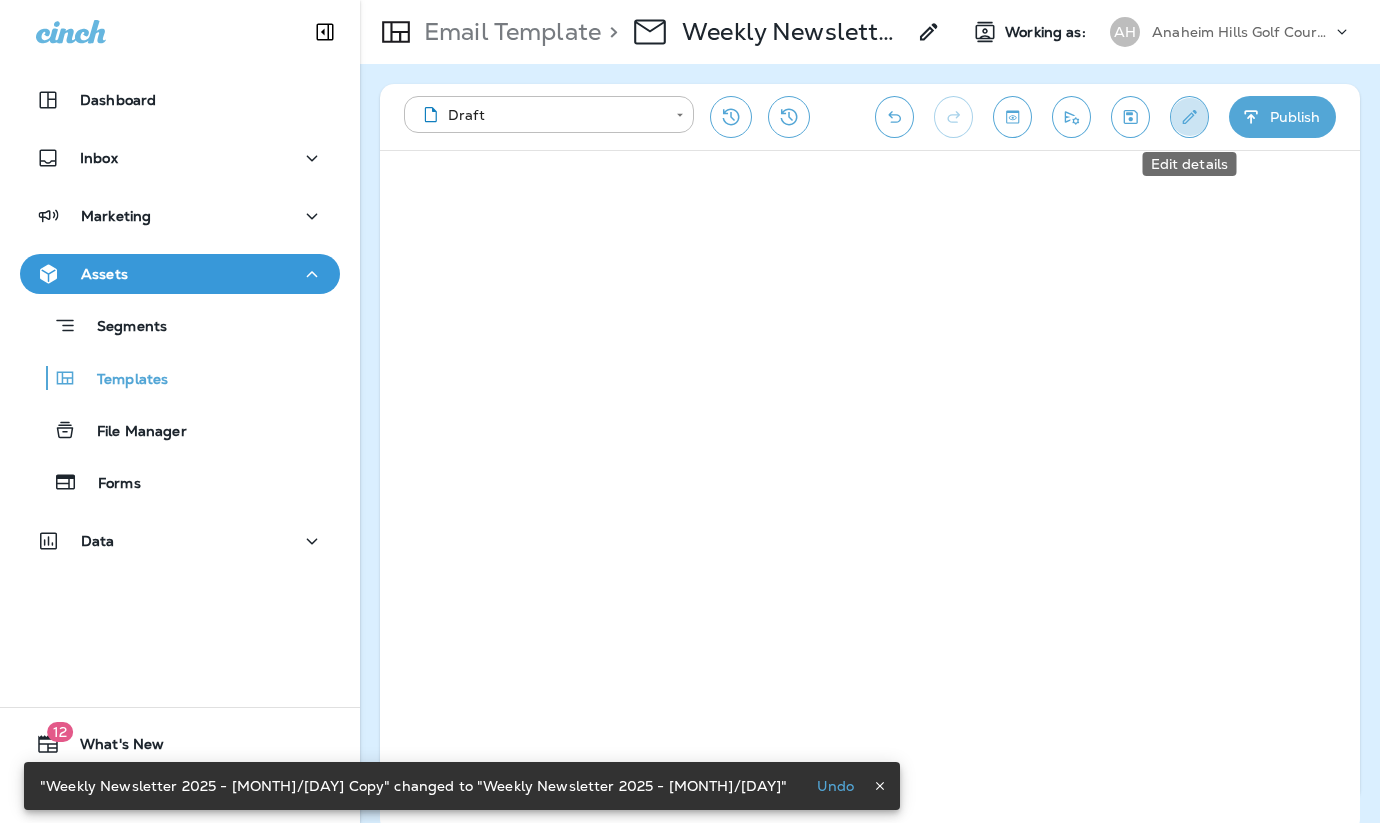 click 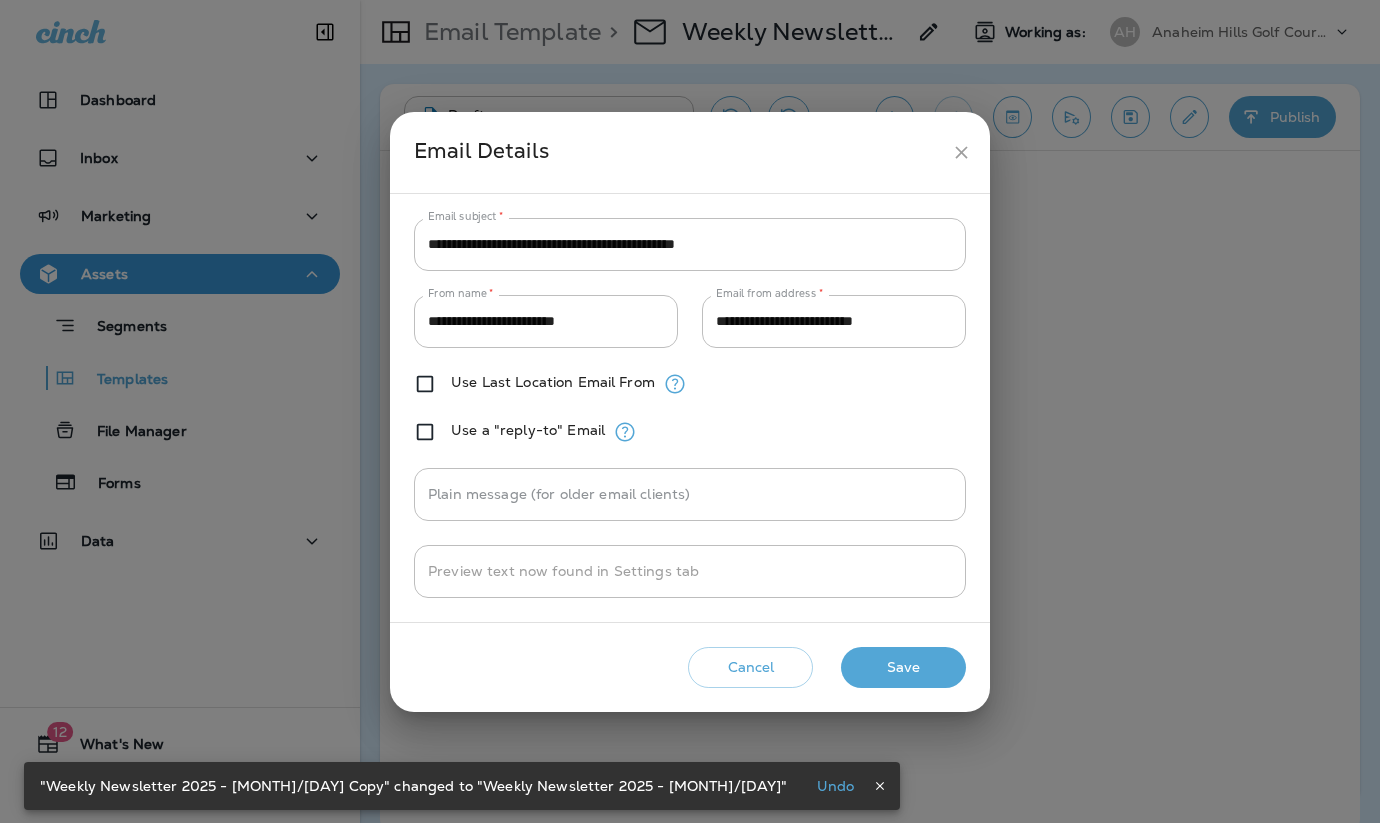 click on "Email Details" at bounding box center (690, 152) 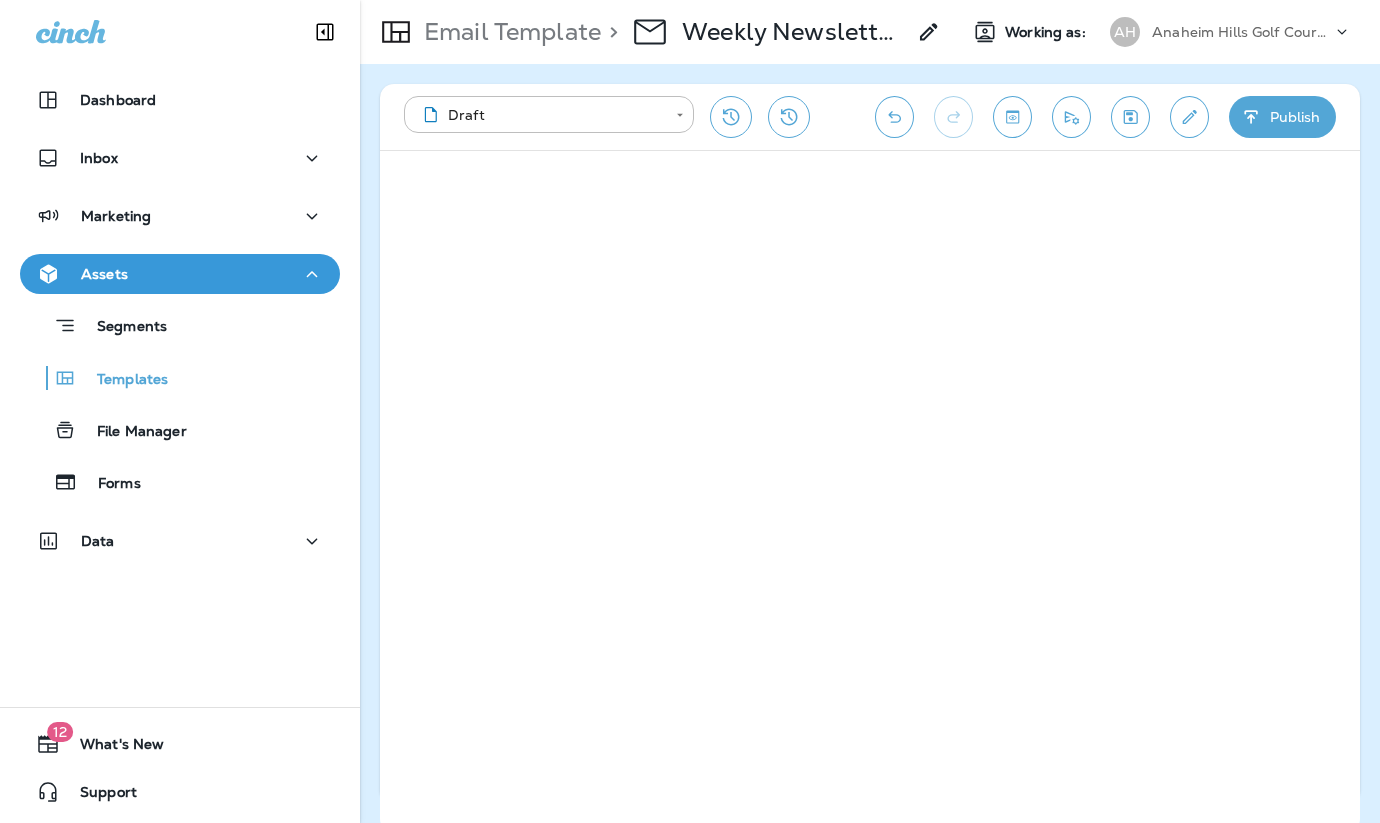 click on "> Weekly Newsletter 2025 - [MONTH]/[DAY]" at bounding box center [771, 32] 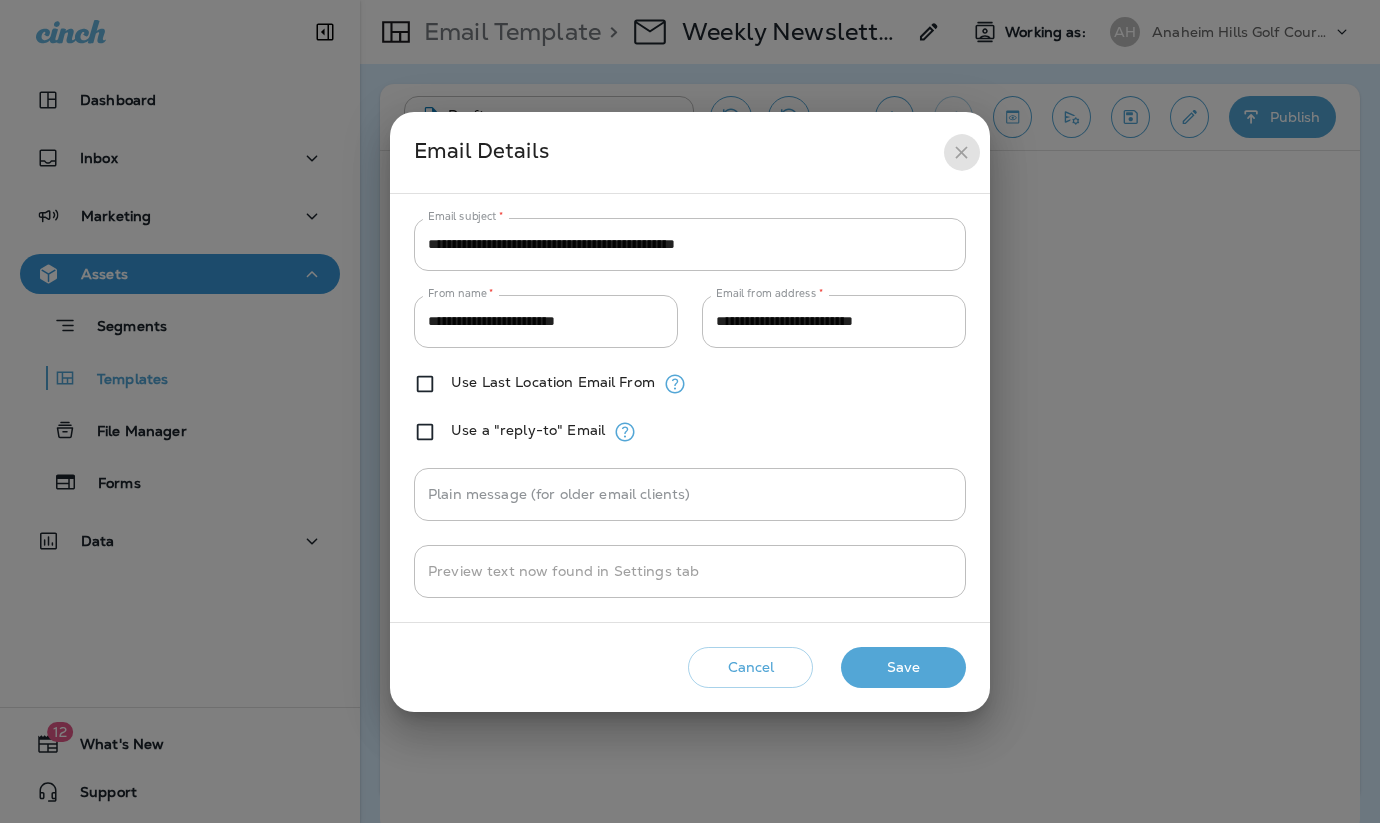 click 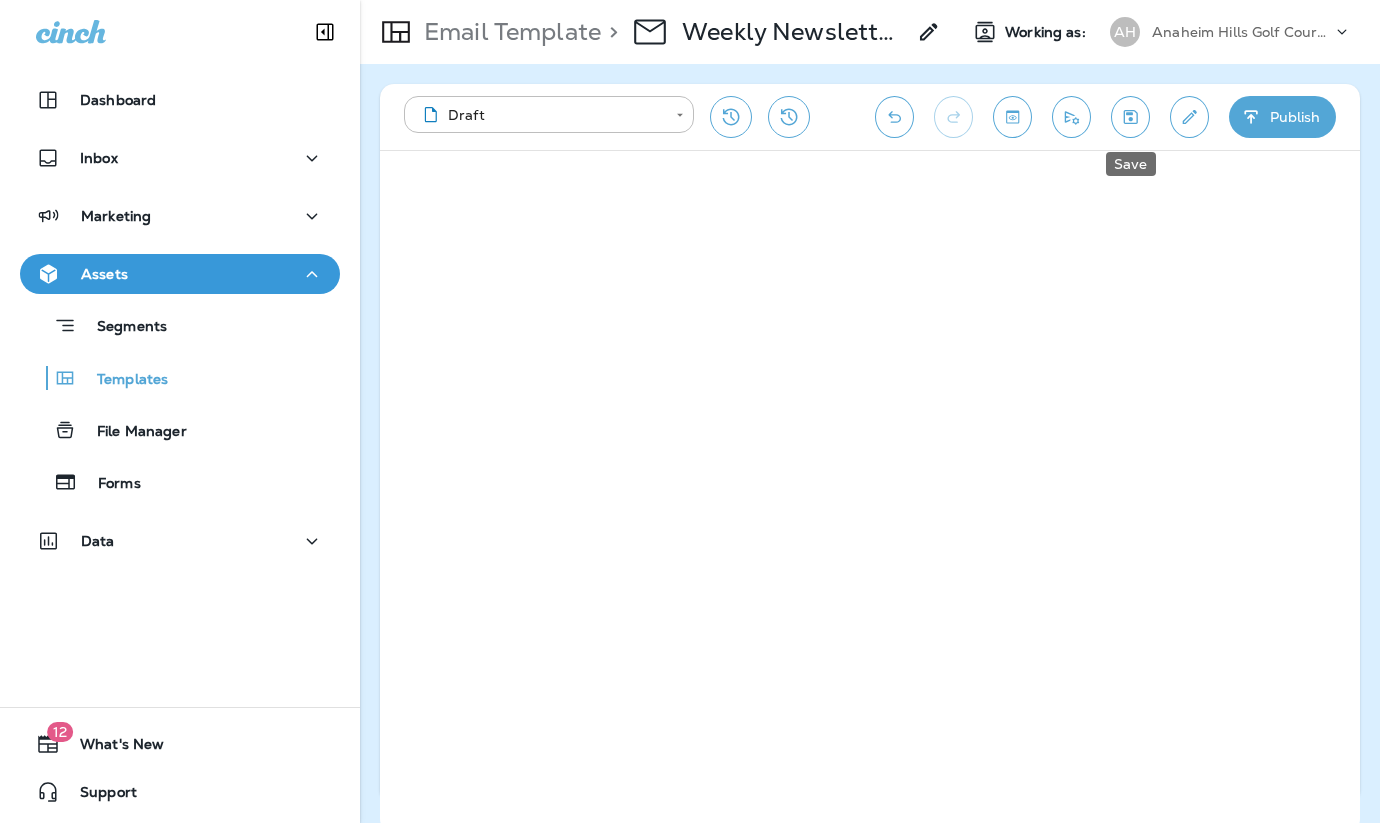click 